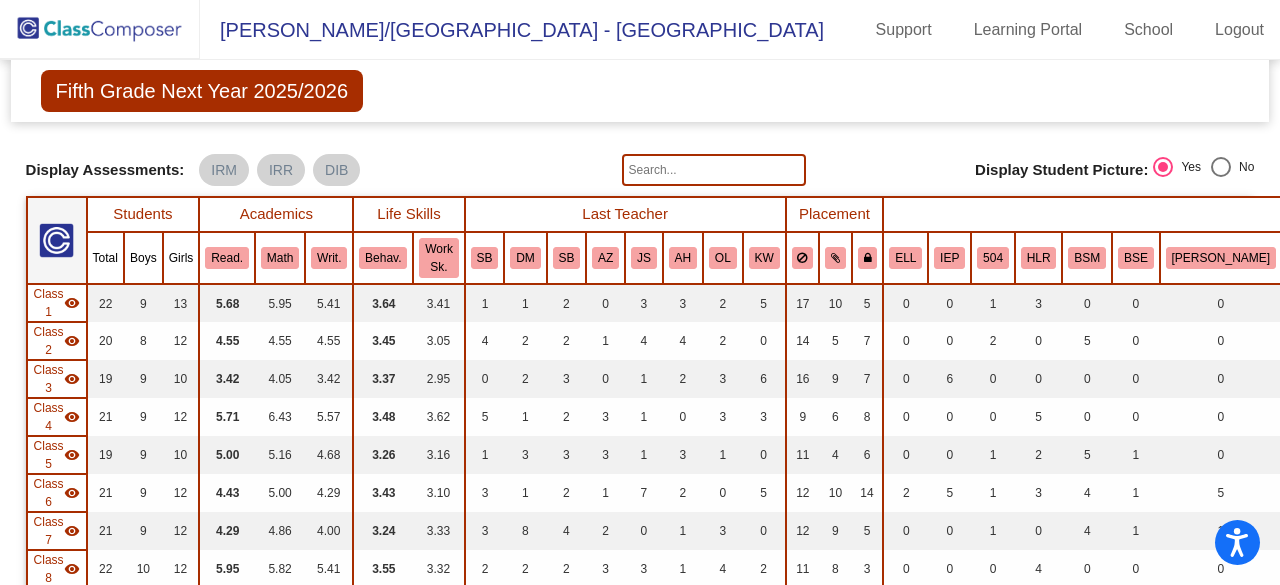 scroll, scrollTop: 0, scrollLeft: 0, axis: both 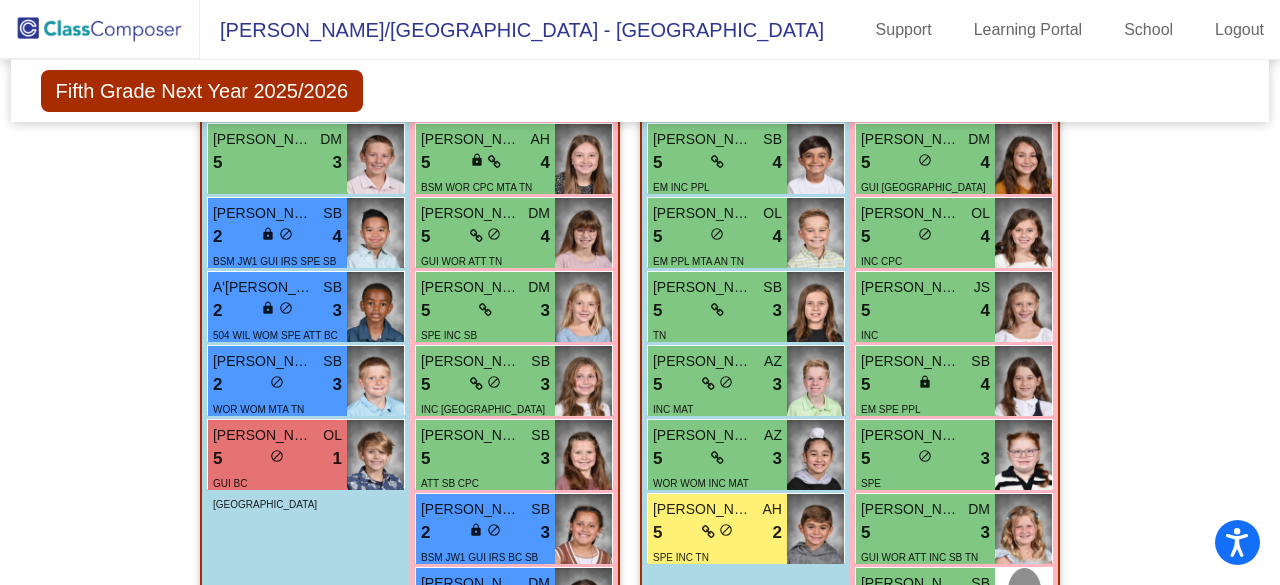 click on "Hallway   - Hallway Class  picture_as_pdf  Add Student  First Name Last Name Student Id  (Recommended)   Boy   Girl   [DEMOGRAPHIC_DATA] Add Close  Boys : 0    No Students   Girls: 1 [PERSON_NAME] lock do_not_disturb_alt IEP WIL SPE INC Class 1   - [PERSON_NAME]  picture_as_pdf [PERSON_NAME]  Add Student  First Name Last Name Student Id  (Recommended)   Boy   Girl   [DEMOGRAPHIC_DATA] Add Close  Boys : 9  [PERSON_NAME] AH 8 lock do_not_disturb_alt 4 TN [PERSON_NAME] JS 5 lock do_not_disturb_alt 4 INC SB CPC TN Brayden Golden OL 5 lock do_not_disturb_alt 4 SPE INC TN [PERSON_NAME] [PERSON_NAME] 5 lock do_not_disturb_alt 3 PPL TN [PERSON_NAME] SB 5 lock do_not_disturb_alt 3 SB TN [PERSON_NAME] 5 lock do_not_disturb_alt 3 GUI INC MTA [PERSON_NAME] DM 5 lock do_not_disturb_alt 3 WOR WOM INC CPC [PERSON_NAME] 5 lock do_not_disturb_alt 2 GUI INC CPC [PERSON_NAME] AH 2 lock do_not_disturb_alt 2 WOM ATT Girls: 13 [PERSON_NAME] AH 8 lock do_not_disturb_alt 4 GUI MED PPL CPC MTA TN [PERSON_NAME] KW 8 lock do_not_disturb_alt 4 8 lock 4 TN 8 4" 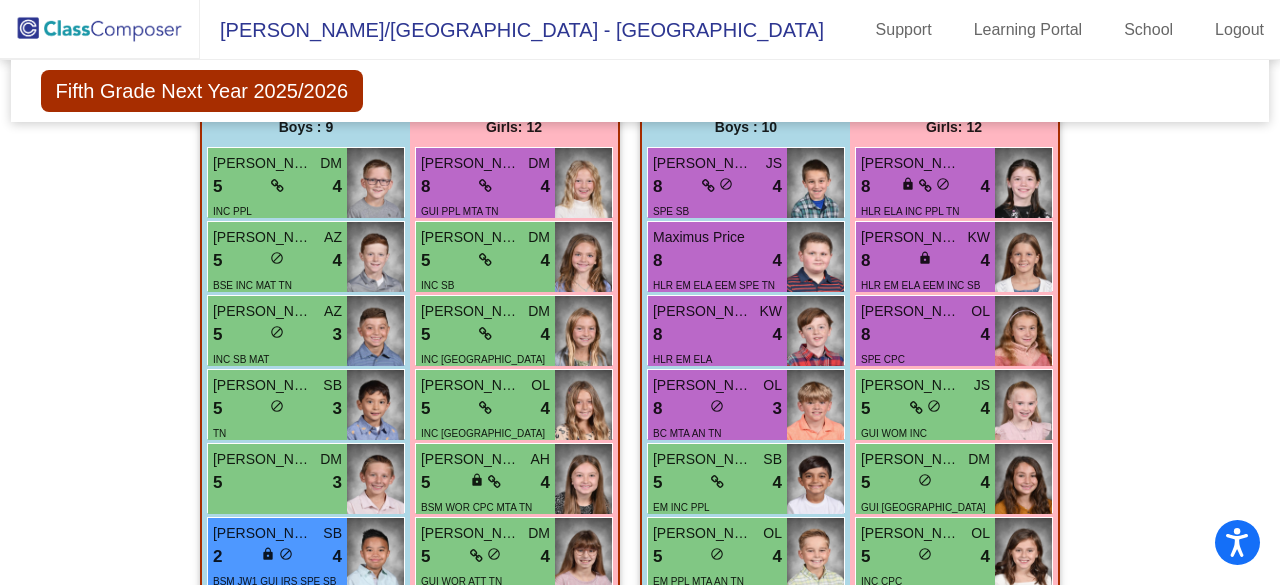 scroll, scrollTop: 3800, scrollLeft: 0, axis: vertical 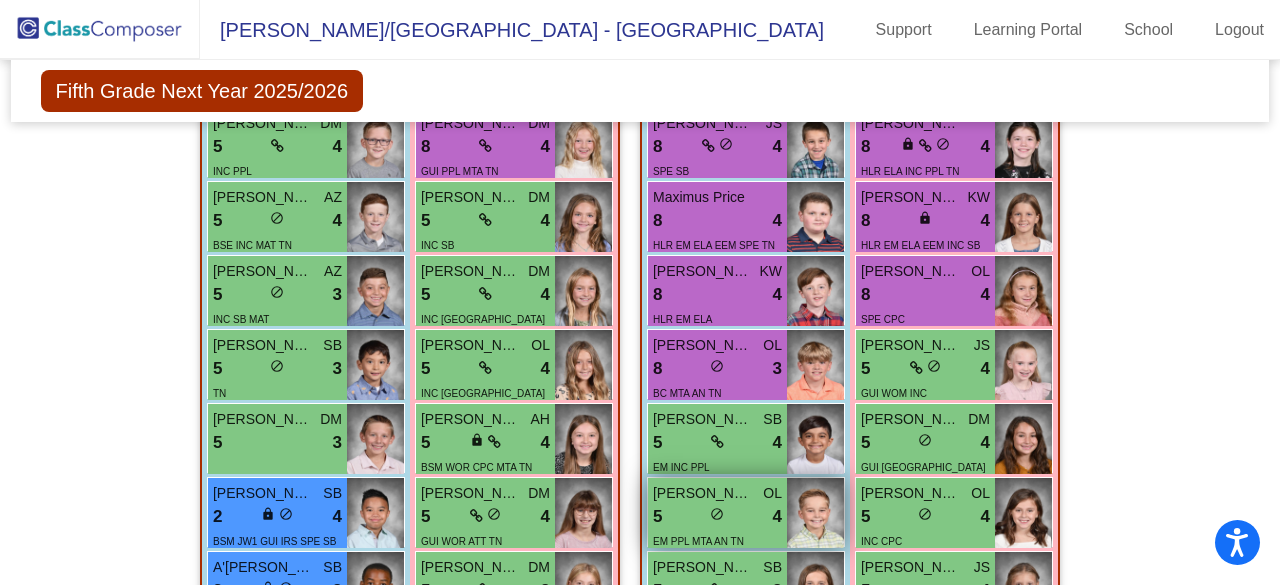 click on "OL" at bounding box center [772, 493] 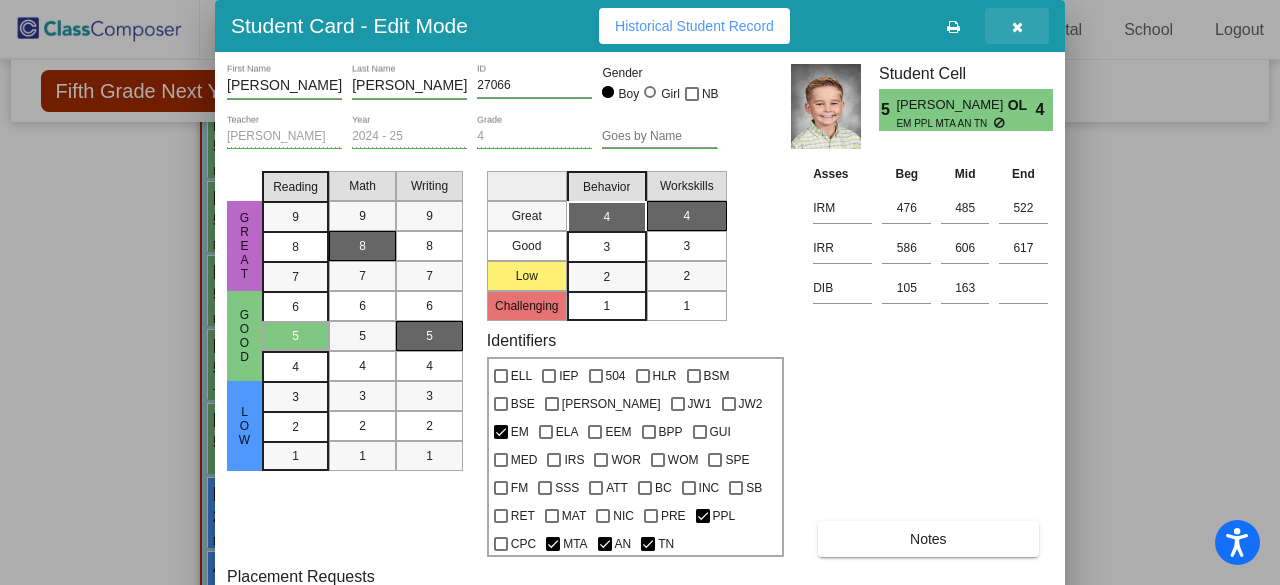 click at bounding box center [1017, 27] 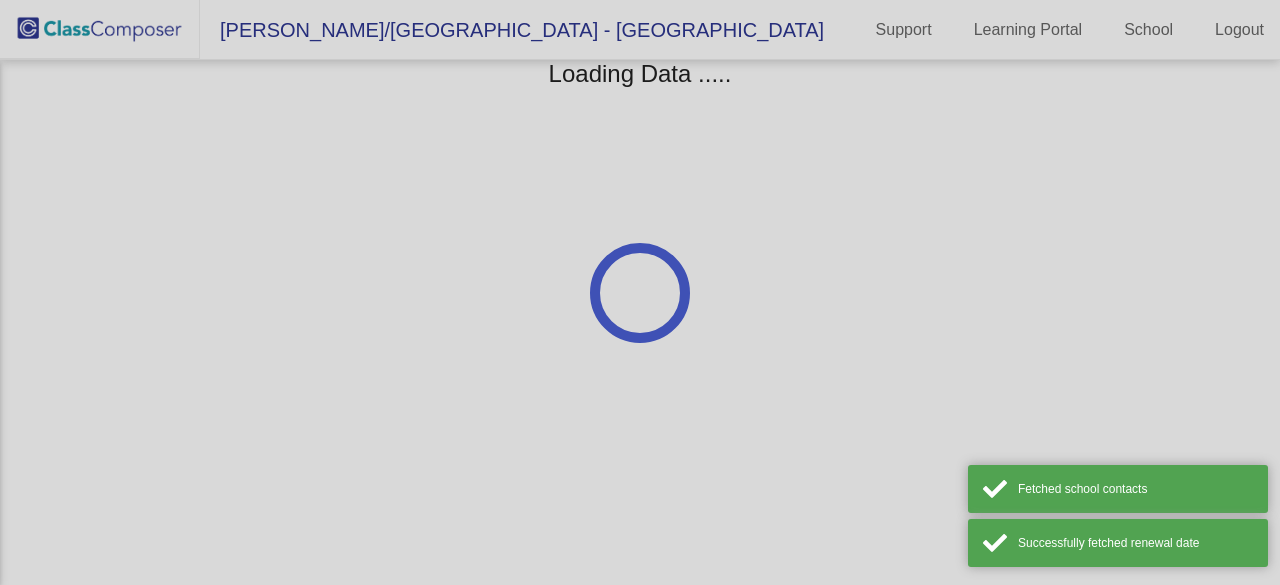 scroll, scrollTop: 0, scrollLeft: 0, axis: both 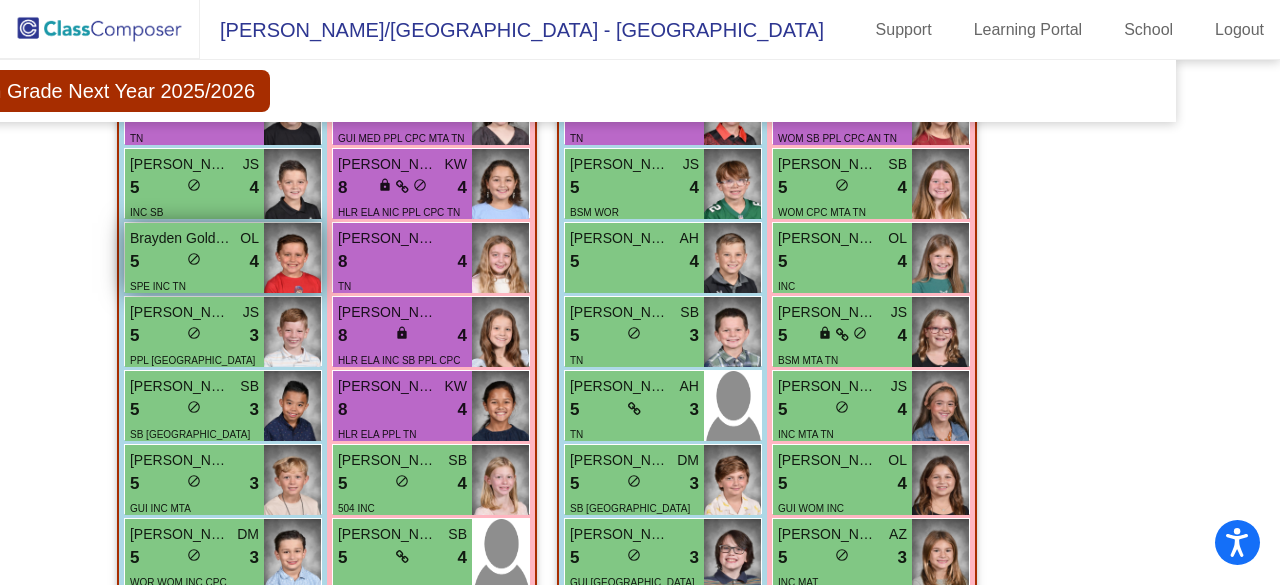 click on "5 lock do_not_disturb_alt 4" at bounding box center (194, 262) 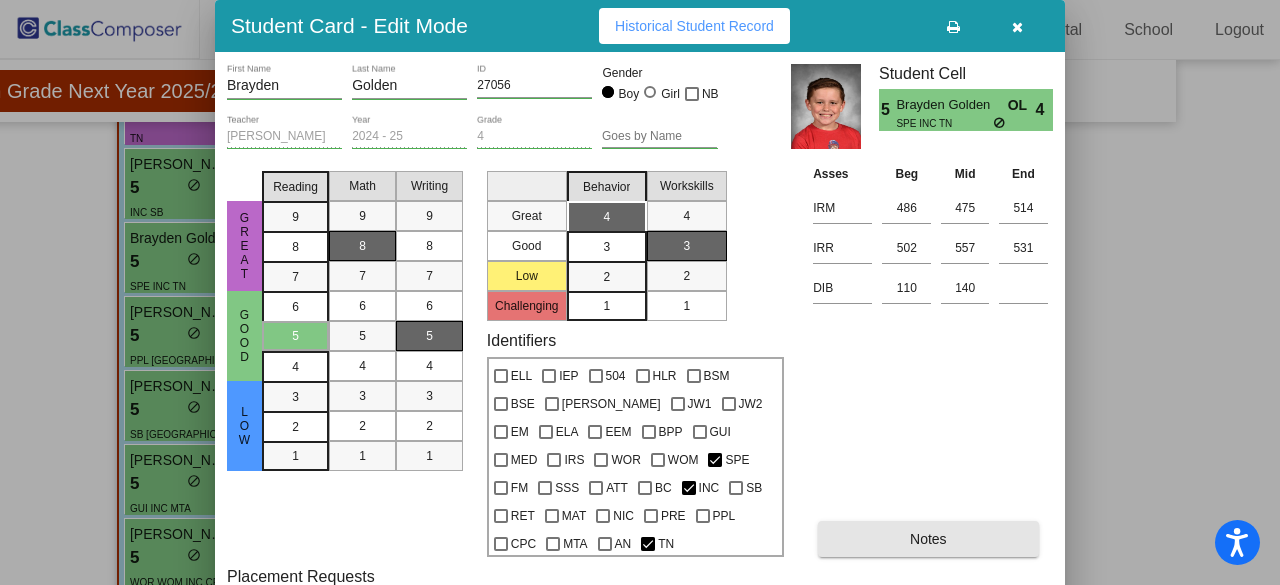 click on "Notes" at bounding box center [928, 539] 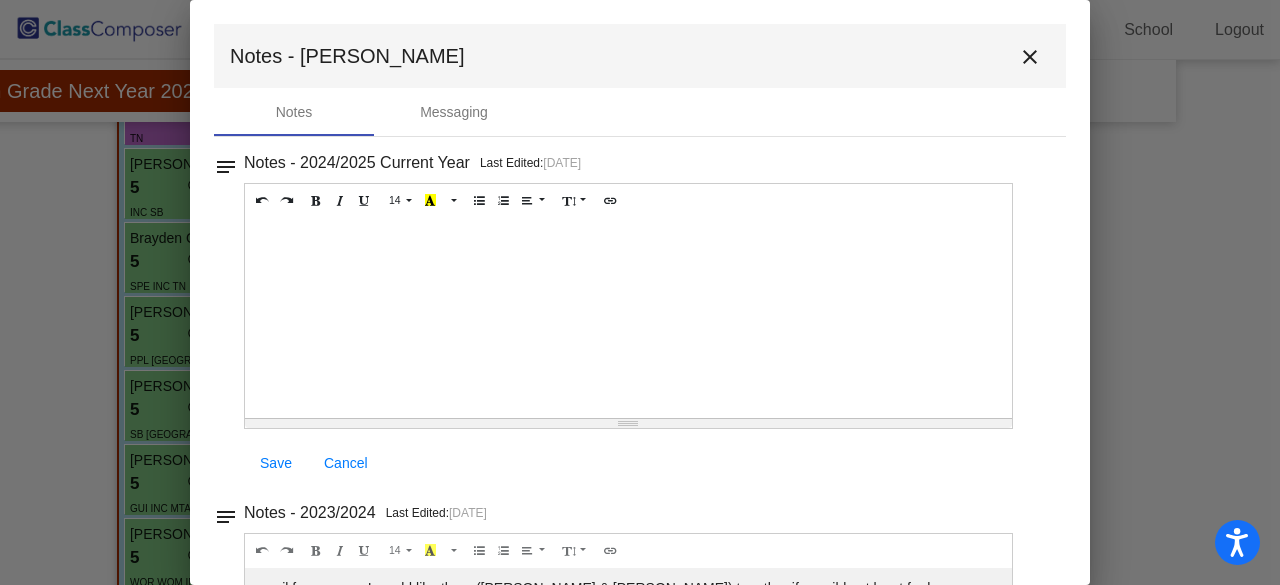 click on "close" at bounding box center [1030, 57] 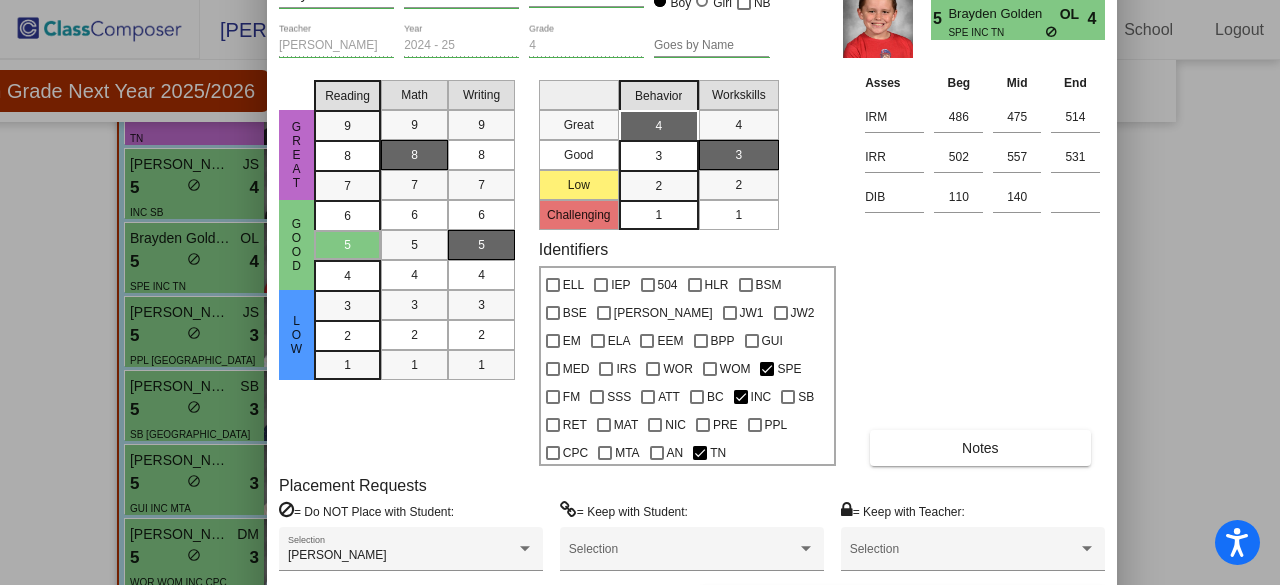 drag, startPoint x: 854, startPoint y: 16, endPoint x: 899, endPoint y: -52, distance: 81.5414 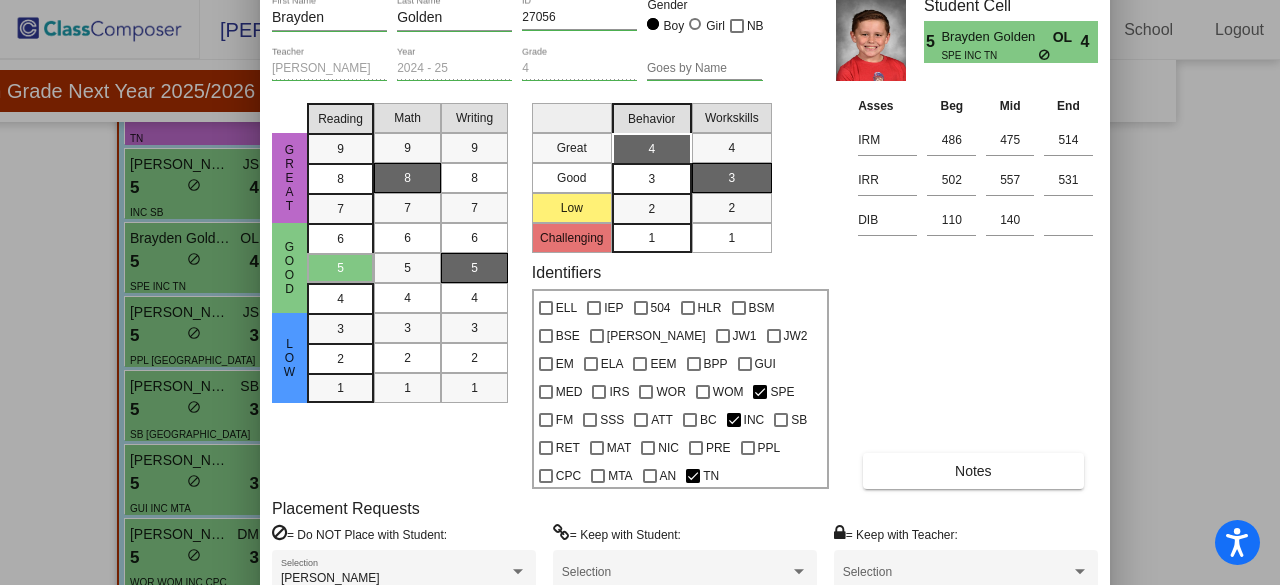 click at bounding box center (640, 292) 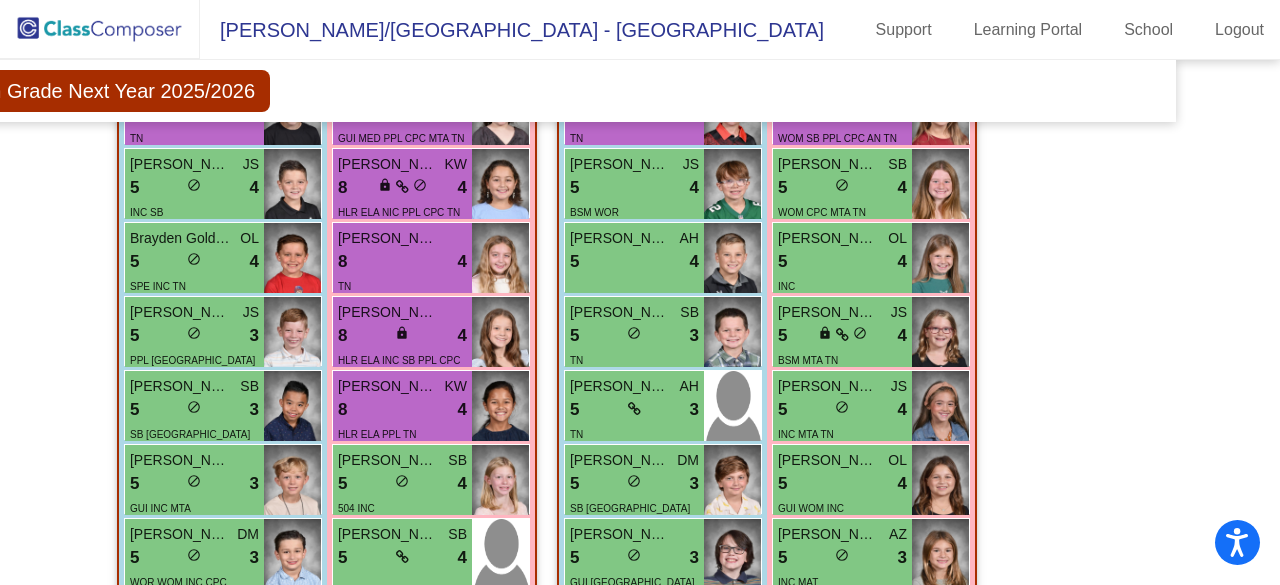 click on "Hallway   - Hallway Class  picture_as_pdf  Add Student  First Name Last Name Student Id  (Recommended)   Boy   Girl   [DEMOGRAPHIC_DATA] Add Close  Boys : 0    No Students   Girls: 1 [PERSON_NAME] lock do_not_disturb_alt IEP WIL SPE INC Class 1   - [PERSON_NAME]  picture_as_pdf [PERSON_NAME]  Add Student  First Name Last Name Student Id  (Recommended)   Boy   Girl   [DEMOGRAPHIC_DATA] Add Close  Boys : 9  [PERSON_NAME] AH 8 lock do_not_disturb_alt 4 TN [PERSON_NAME] JS 5 lock do_not_disturb_alt 4 INC SB CPC TN Brayden Golden OL 5 lock do_not_disturb_alt 4 SPE INC TN [PERSON_NAME] [PERSON_NAME] 5 lock do_not_disturb_alt 3 PPL TN [PERSON_NAME] SB 5 lock do_not_disturb_alt 3 SB TN [PERSON_NAME] 5 lock do_not_disturb_alt 3 GUI INC MTA [PERSON_NAME] DM 5 lock do_not_disturb_alt 3 WOR WOM INC CPC [PERSON_NAME] 5 lock do_not_disturb_alt 2 GUI INC CPC [PERSON_NAME] AH 2 lock do_not_disturb_alt 2 WOM ATT Girls: 13 [PERSON_NAME] AH 8 lock do_not_disturb_alt 4 GUI MED PPL CPC MTA TN [PERSON_NAME] KW 8 lock do_not_disturb_alt 4 8 lock 4 TN 8 4" 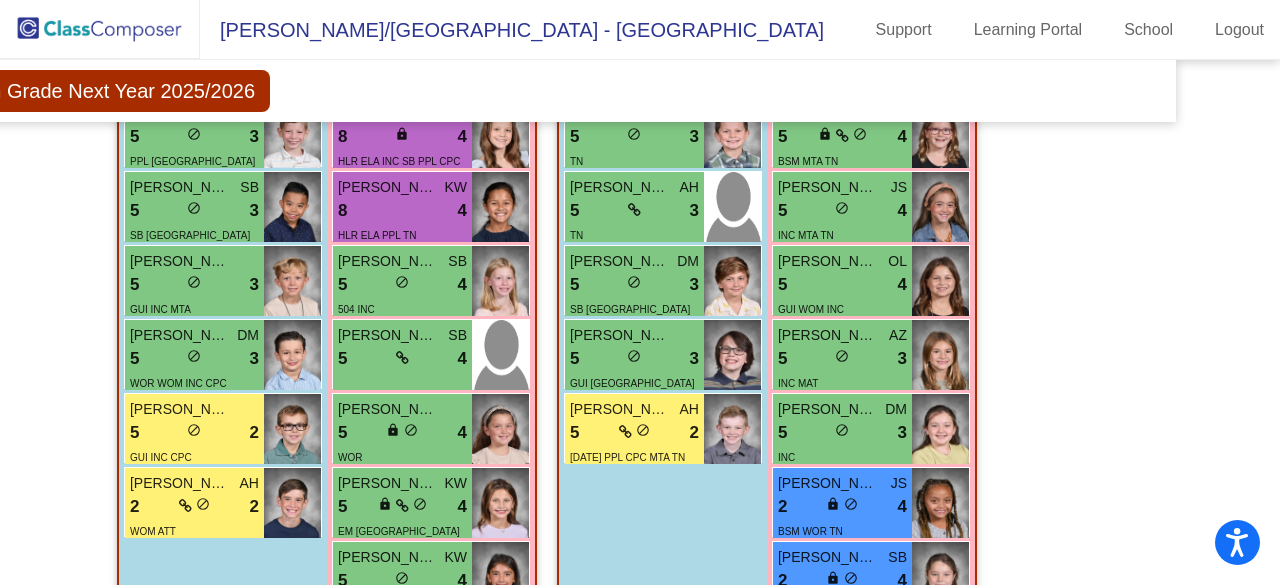 scroll, scrollTop: 929, scrollLeft: 93, axis: both 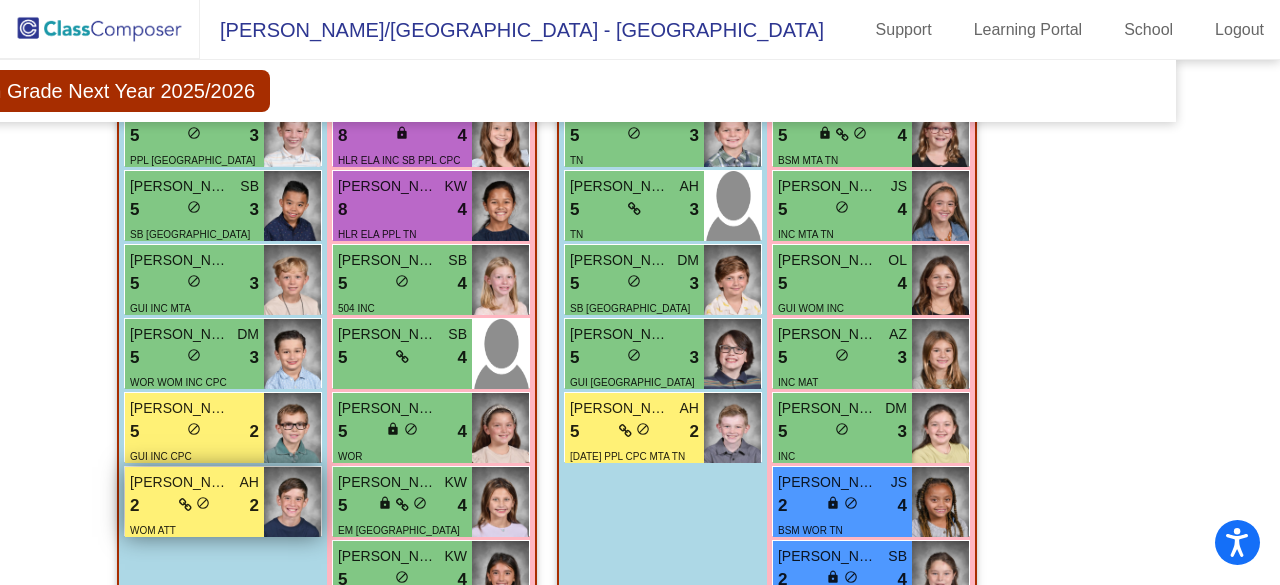 click on "lock do_not_disturb_alt" at bounding box center (194, 505) 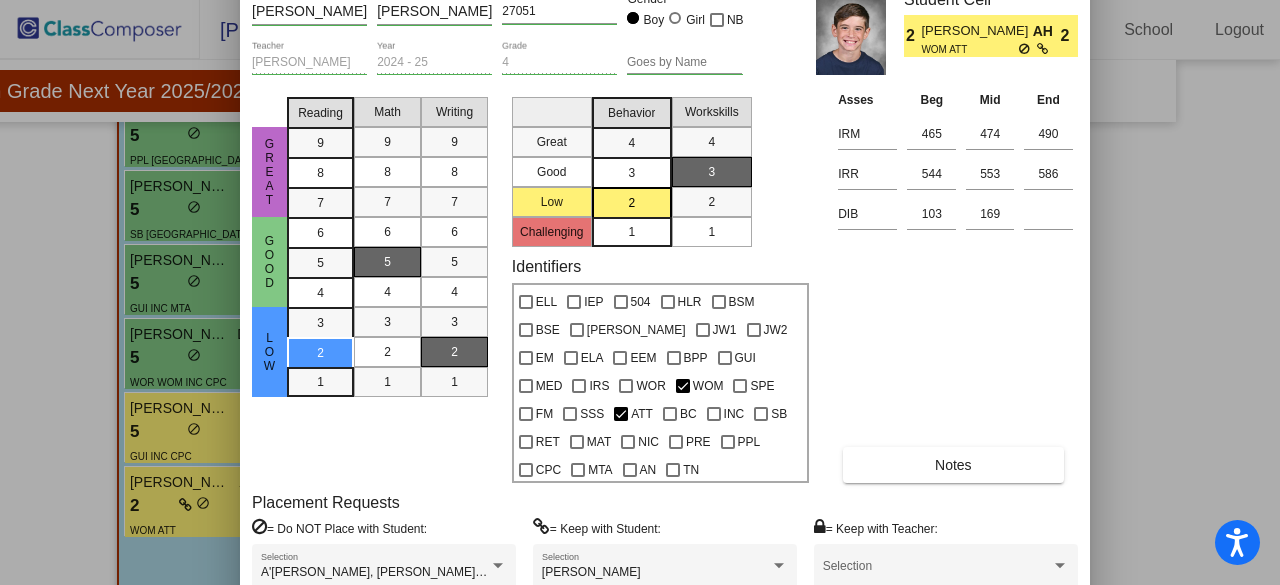 drag, startPoint x: 853, startPoint y: 31, endPoint x: 878, endPoint y: -43, distance: 78.1089 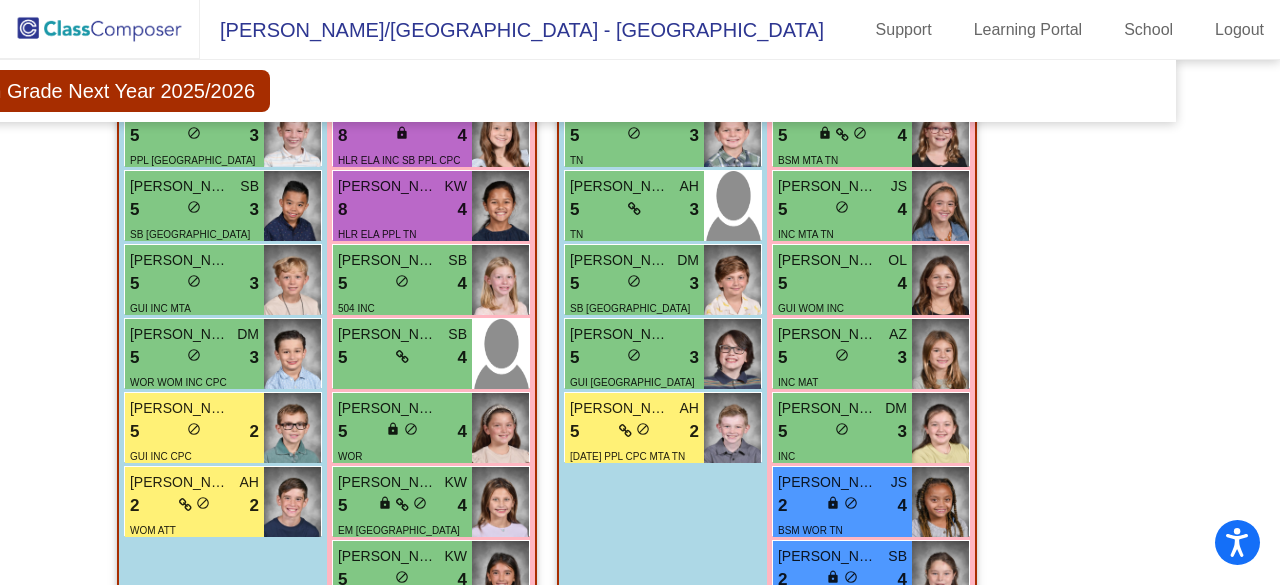 click on "Boys : 9  [PERSON_NAME] AH 8 lock do_not_disturb_alt 4 TN [PERSON_NAME] JS 5 lock do_not_disturb_alt 4 INC SB CPC TN Brayden Golden OL 5 lock do_not_disturb_alt 4 SPE INC TN [PERSON_NAME] [PERSON_NAME] 5 lock do_not_disturb_alt 3 PPL TN [PERSON_NAME] SB 5 lock do_not_disturb_alt 3 SB TN [PERSON_NAME] 5 lock do_not_disturb_alt 3 GUI INC MTA [PERSON_NAME] DM 5 lock do_not_disturb_alt 3 WOR WOM INC CPC [PERSON_NAME] 5 lock do_not_disturb_alt 2 GUI INC CPC [PERSON_NAME] AH 2 lock do_not_disturb_alt 2 WOM ATT" at bounding box center (0, 0) 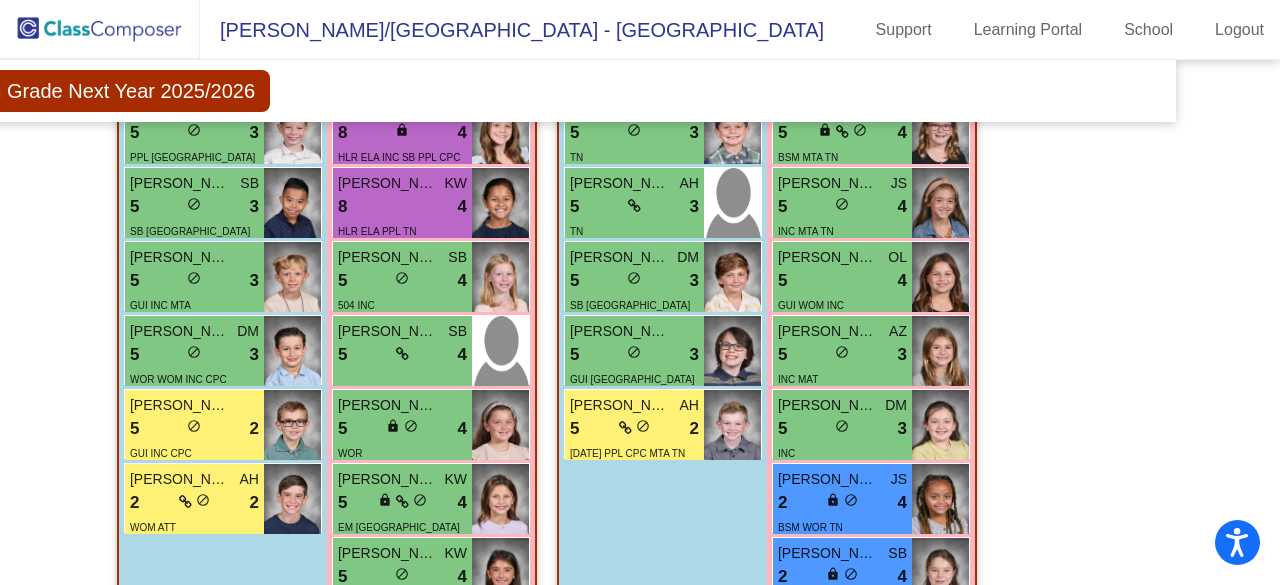 scroll, scrollTop: 929, scrollLeft: 93, axis: both 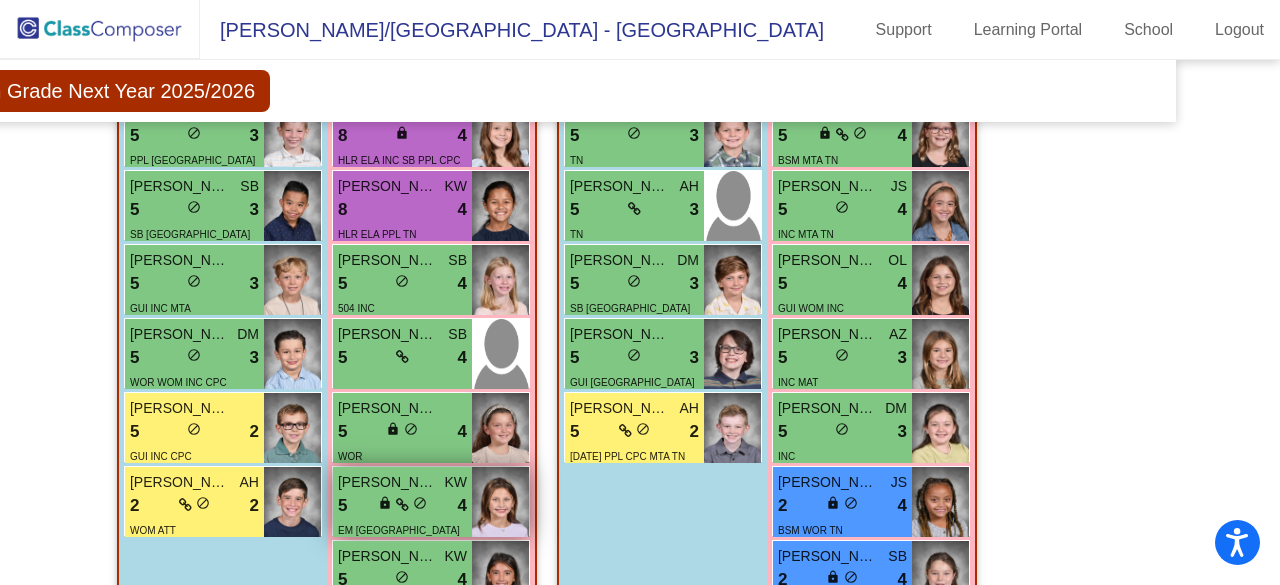 click on "[PERSON_NAME]" at bounding box center [388, 482] 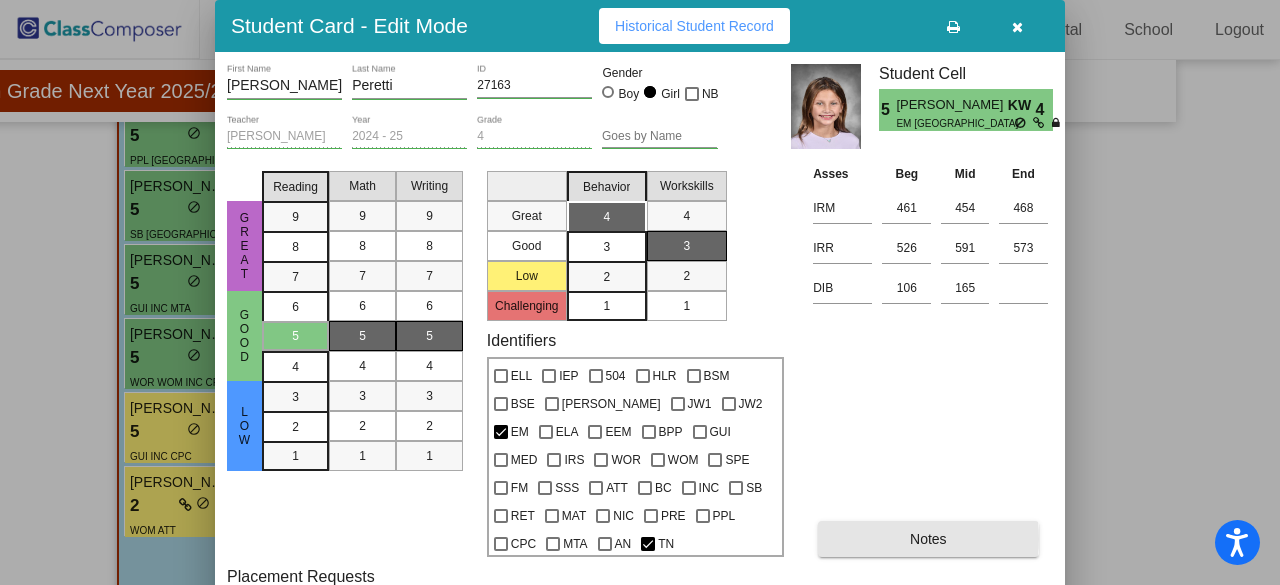 click on "Notes" at bounding box center [928, 539] 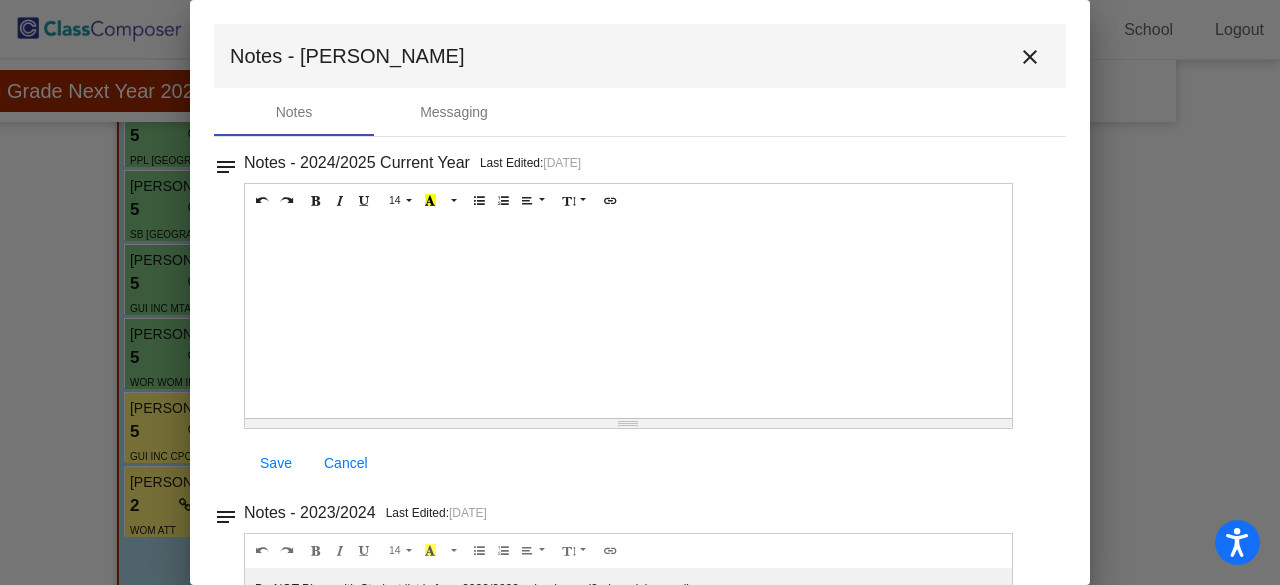 click on "close" at bounding box center [1030, 57] 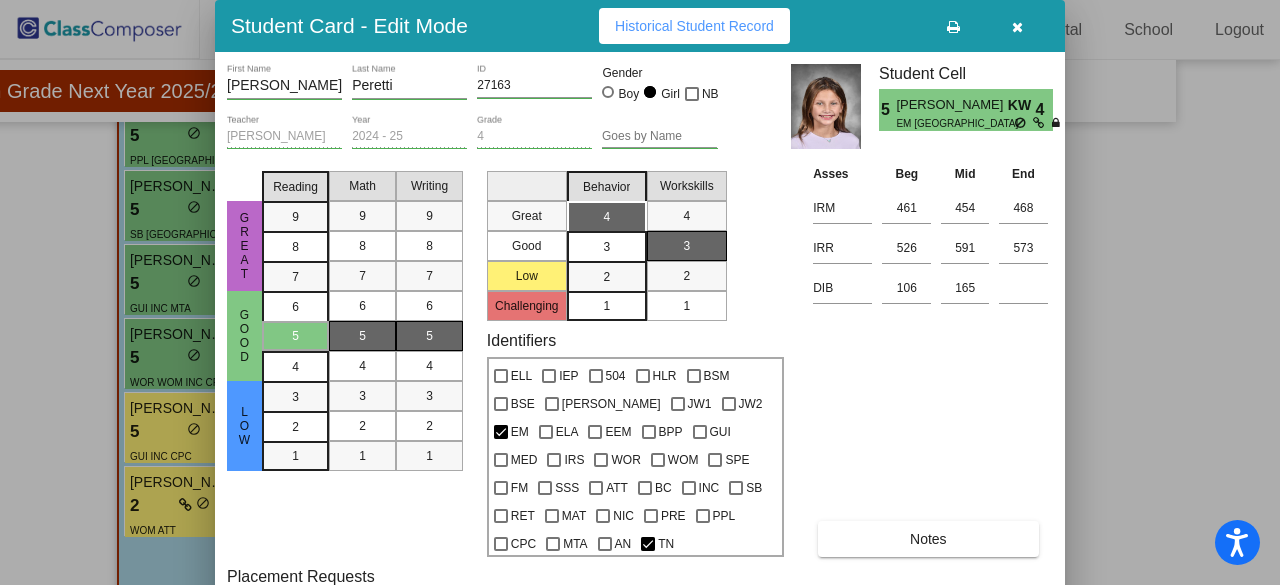 click at bounding box center [640, 292] 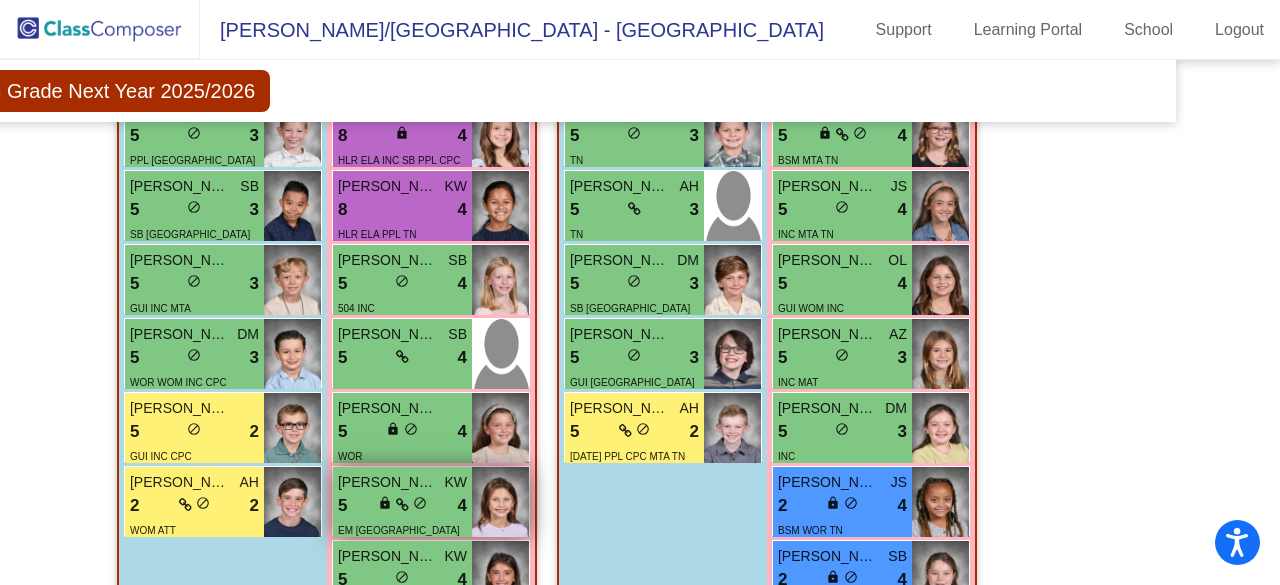 click on "5 lock do_not_disturb_alt 4" at bounding box center [402, 506] 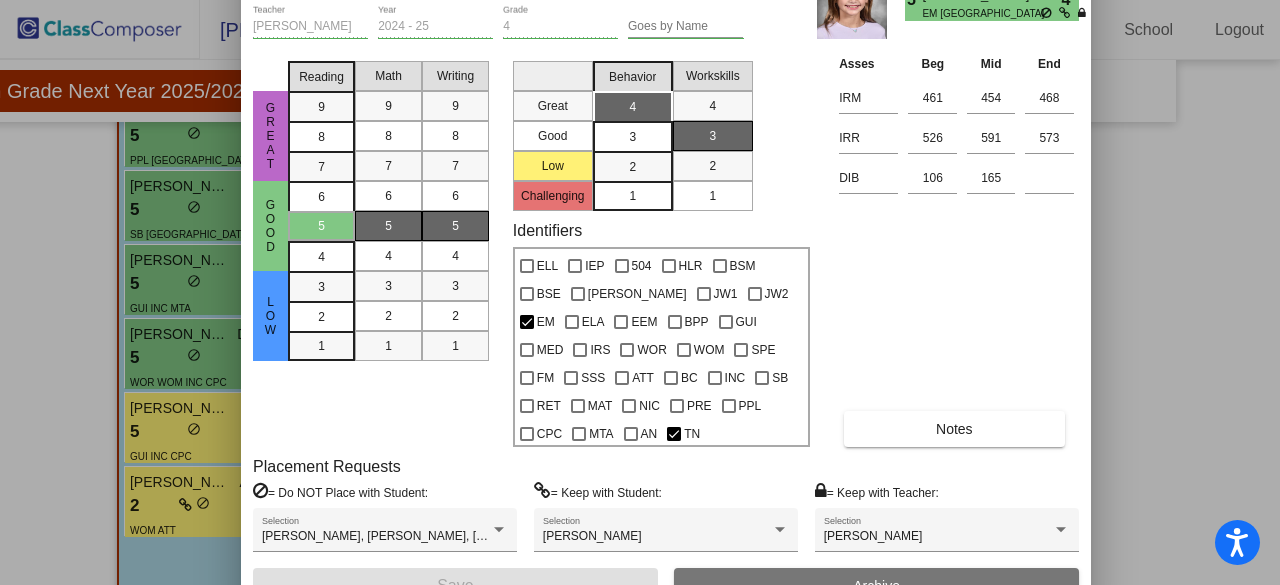 drag, startPoint x: 898, startPoint y: 23, endPoint x: 924, endPoint y: -87, distance: 113.03097 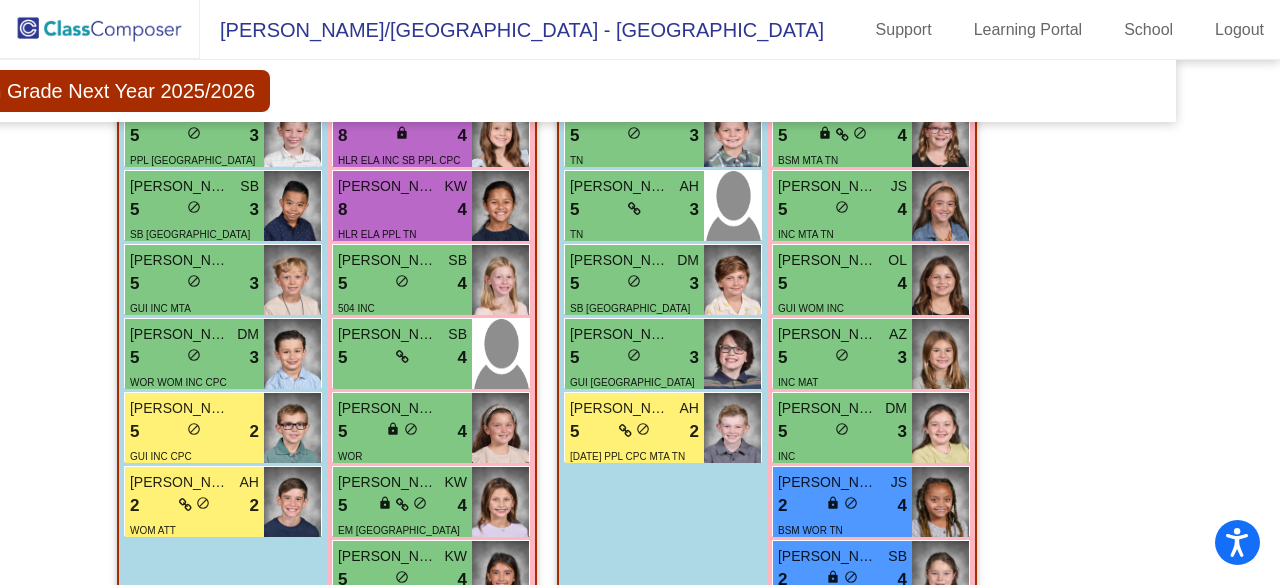 click on "Hallway   - Hallway Class  picture_as_pdf  Add Student  First Name Last Name Student Id  (Recommended)   Boy   Girl   [DEMOGRAPHIC_DATA] Add Close  Boys : 0    No Students   Girls: 1 [PERSON_NAME] lock do_not_disturb_alt IEP WIL SPE INC Class 1   - [PERSON_NAME]  picture_as_pdf [PERSON_NAME]  Add Student  First Name Last Name Student Id  (Recommended)   Boy   Girl   [DEMOGRAPHIC_DATA] Add Close  Boys : 9  [PERSON_NAME] AH 8 lock do_not_disturb_alt 4 TN [PERSON_NAME] JS 5 lock do_not_disturb_alt 4 INC SB CPC TN Brayden Golden OL 5 lock do_not_disturb_alt 4 SPE INC TN [PERSON_NAME] [PERSON_NAME] 5 lock do_not_disturb_alt 3 PPL TN [PERSON_NAME] SB 5 lock do_not_disturb_alt 3 SB TN [PERSON_NAME] 5 lock do_not_disturb_alt 3 GUI INC MTA [PERSON_NAME] DM 5 lock do_not_disturb_alt 3 WOR WOM INC CPC [PERSON_NAME] 5 lock do_not_disturb_alt 2 GUI INC CPC [PERSON_NAME] AH 2 lock do_not_disturb_alt 2 WOM ATT Girls: 13 [PERSON_NAME] AH 8 lock do_not_disturb_alt 4 GUI MED PPL CPC MTA TN [PERSON_NAME] KW 8 lock do_not_disturb_alt 4 8 lock 4 TN 8 4" 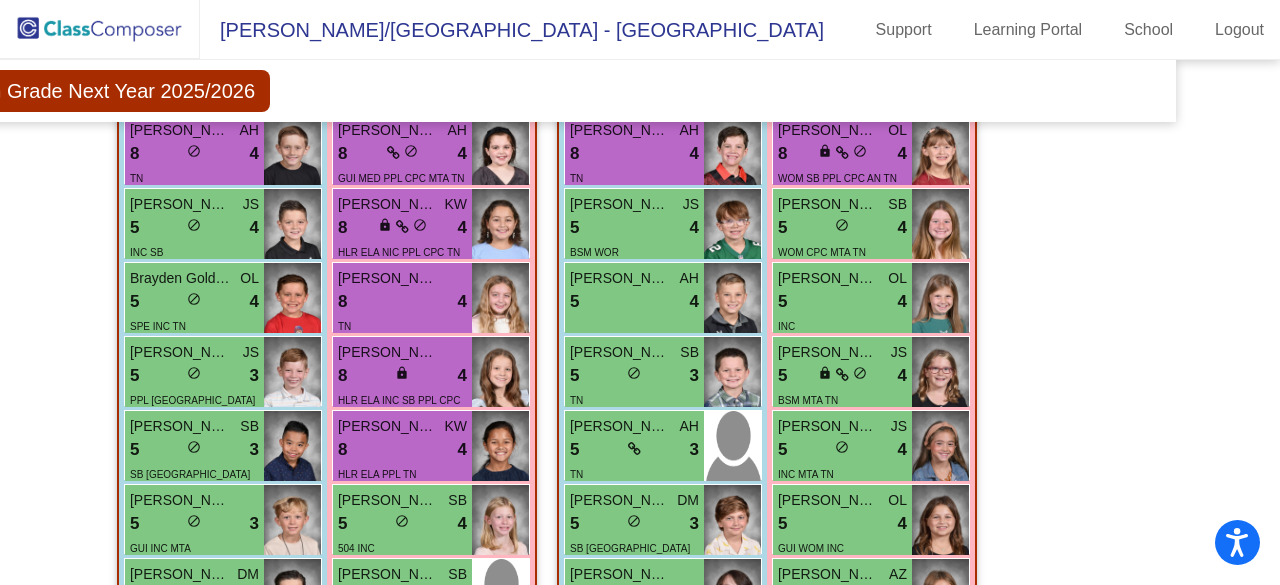 scroll, scrollTop: 649, scrollLeft: 93, axis: both 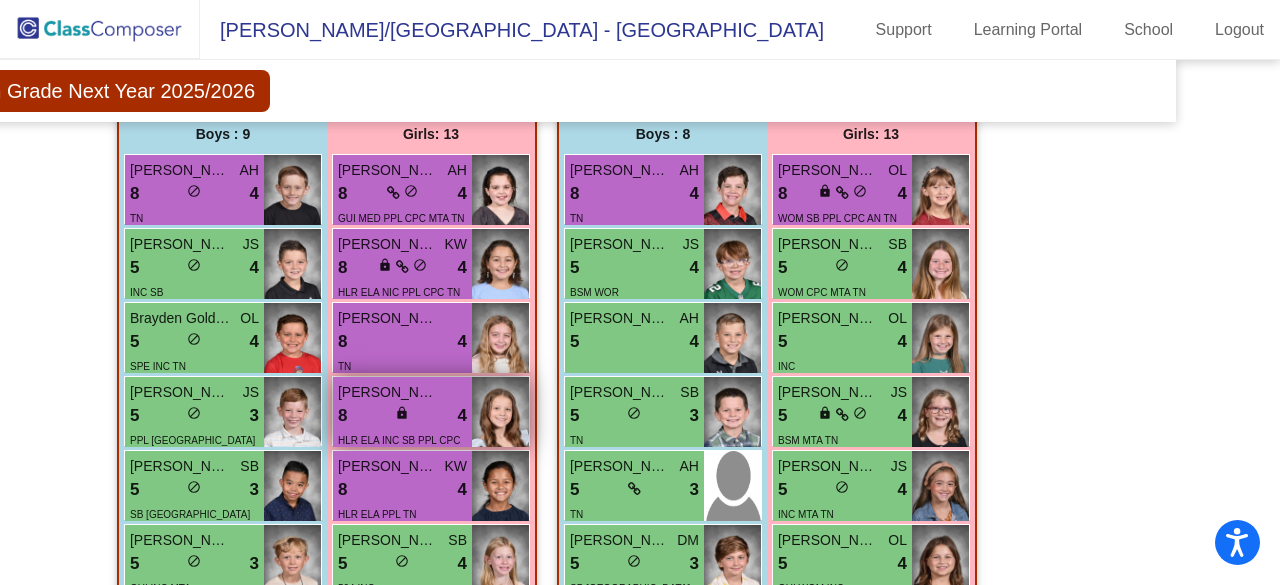 click on "8 lock do_not_disturb_alt 4" at bounding box center (402, 416) 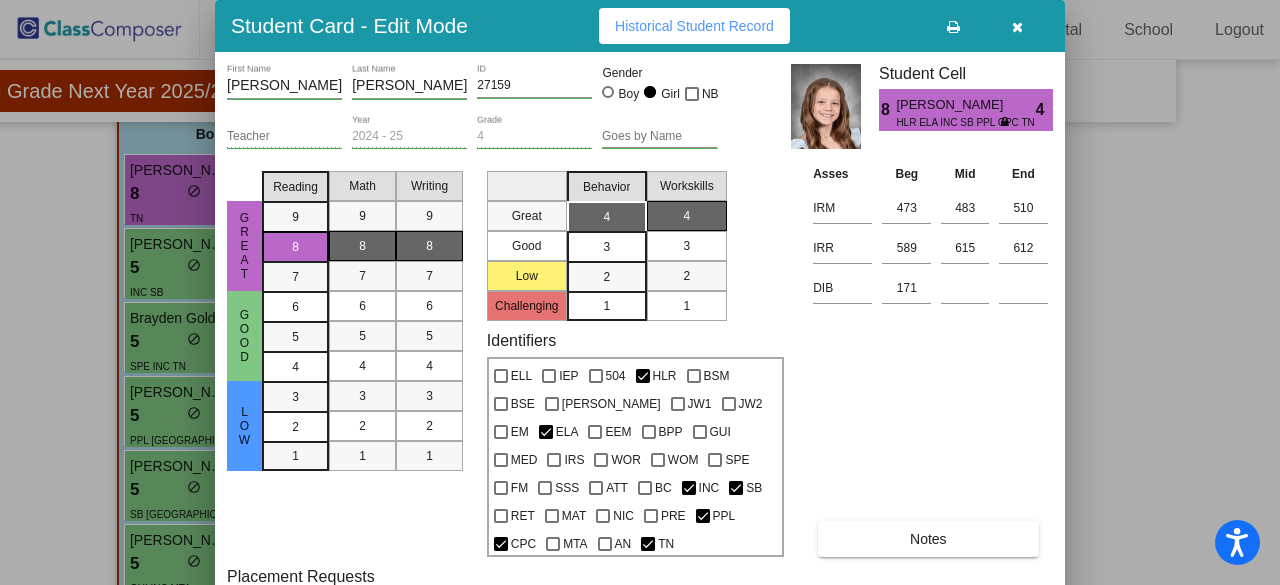 click at bounding box center (640, 292) 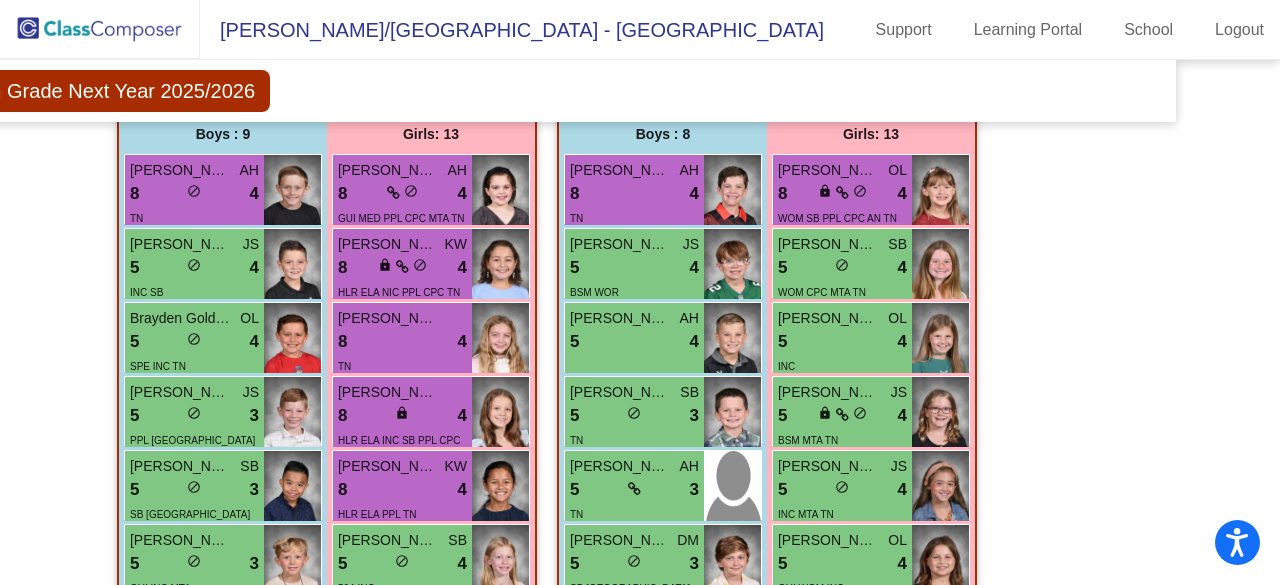 click on "Hallway   - Hallway Class  picture_as_pdf  Add Student  First Name Last Name Student Id  (Recommended)   Boy   Girl   [DEMOGRAPHIC_DATA] Add Close  Boys : 0    No Students   Girls: 1 [PERSON_NAME] lock do_not_disturb_alt IEP WIL SPE INC Class 1   - [PERSON_NAME]  picture_as_pdf [PERSON_NAME]  Add Student  First Name Last Name Student Id  (Recommended)   Boy   Girl   [DEMOGRAPHIC_DATA] Add Close  Boys : 9  [PERSON_NAME] AH 8 lock do_not_disturb_alt 4 TN [PERSON_NAME] JS 5 lock do_not_disturb_alt 4 INC SB CPC TN Brayden Golden OL 5 lock do_not_disturb_alt 4 SPE INC TN [PERSON_NAME] [PERSON_NAME] 5 lock do_not_disturb_alt 3 PPL TN [PERSON_NAME] SB 5 lock do_not_disturb_alt 3 SB TN [PERSON_NAME] 5 lock do_not_disturb_alt 3 GUI INC MTA [PERSON_NAME] DM 5 lock do_not_disturb_alt 3 WOR WOM INC CPC [PERSON_NAME] 5 lock do_not_disturb_alt 2 GUI INC CPC [PERSON_NAME] AH 2 lock do_not_disturb_alt 2 WOM ATT Girls: 13 [PERSON_NAME] AH 8 lock do_not_disturb_alt 4 GUI MED PPL CPC MTA TN [PERSON_NAME] KW 8 lock do_not_disturb_alt 4 8 lock 4 TN 8 4" 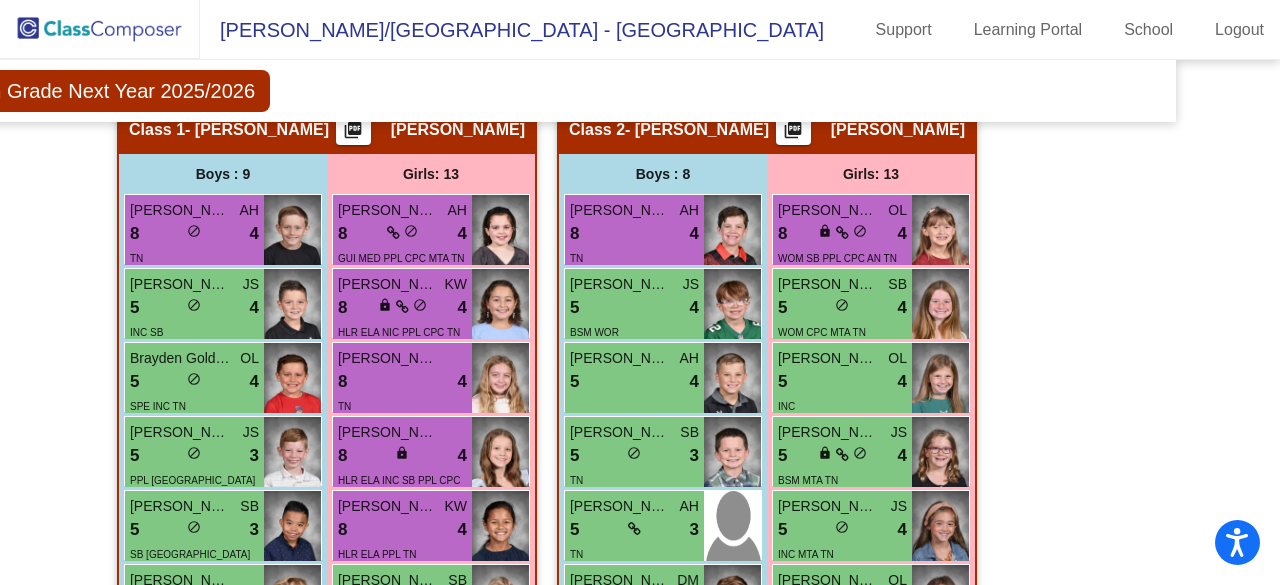 scroll, scrollTop: 569, scrollLeft: 93, axis: both 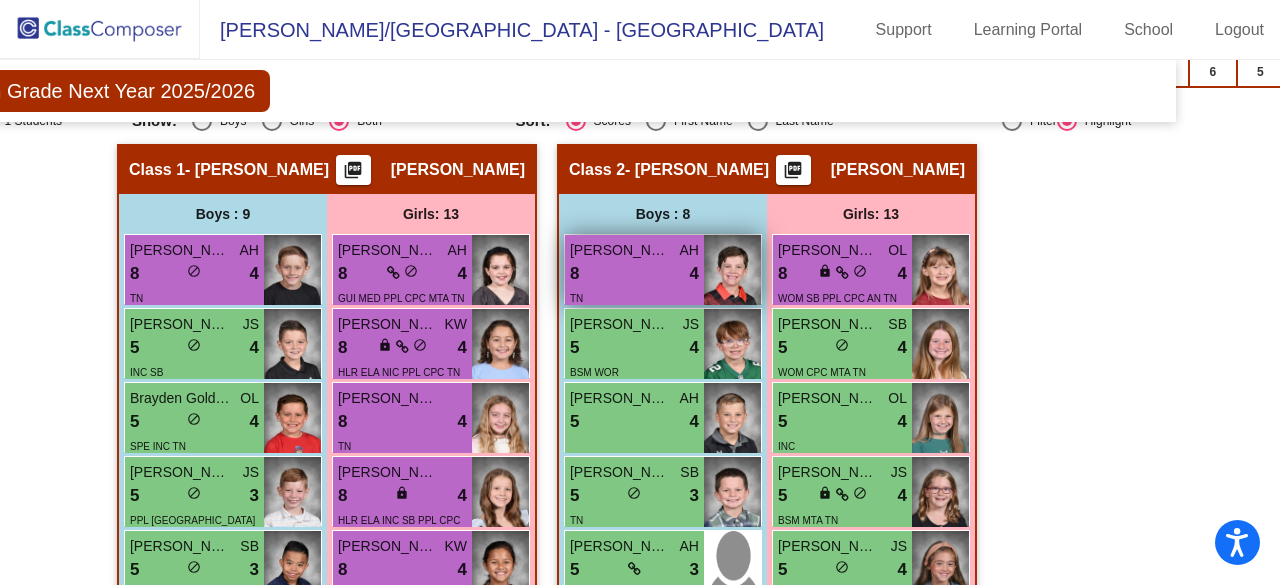 click on "8 lock do_not_disturb_alt 4" at bounding box center [634, 274] 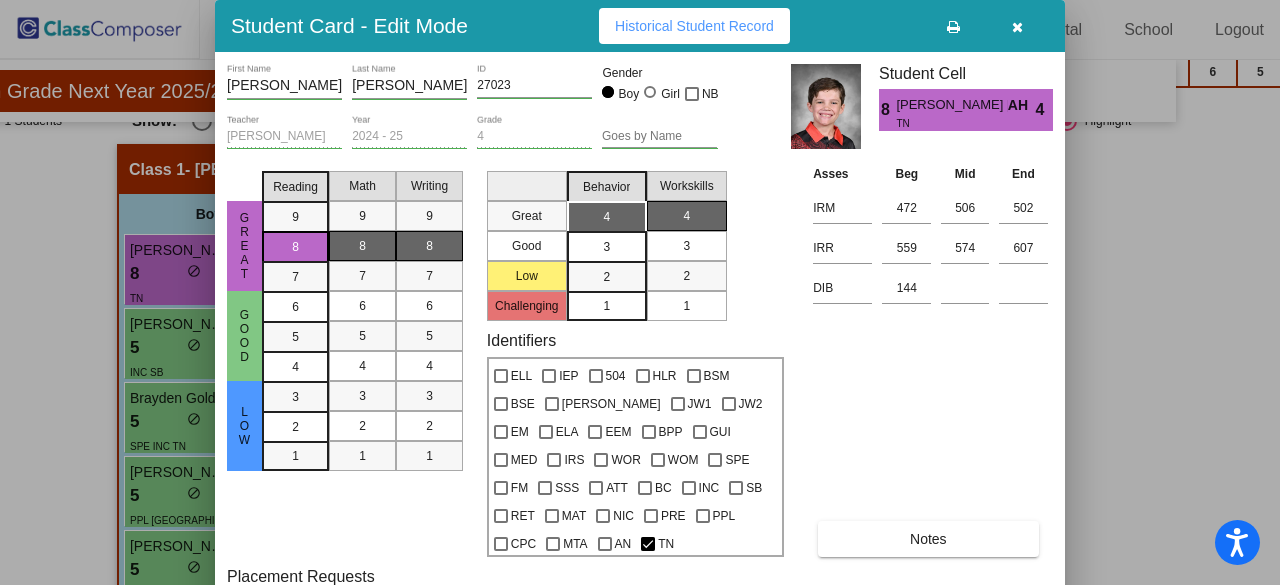 click on "Notes" at bounding box center (928, 539) 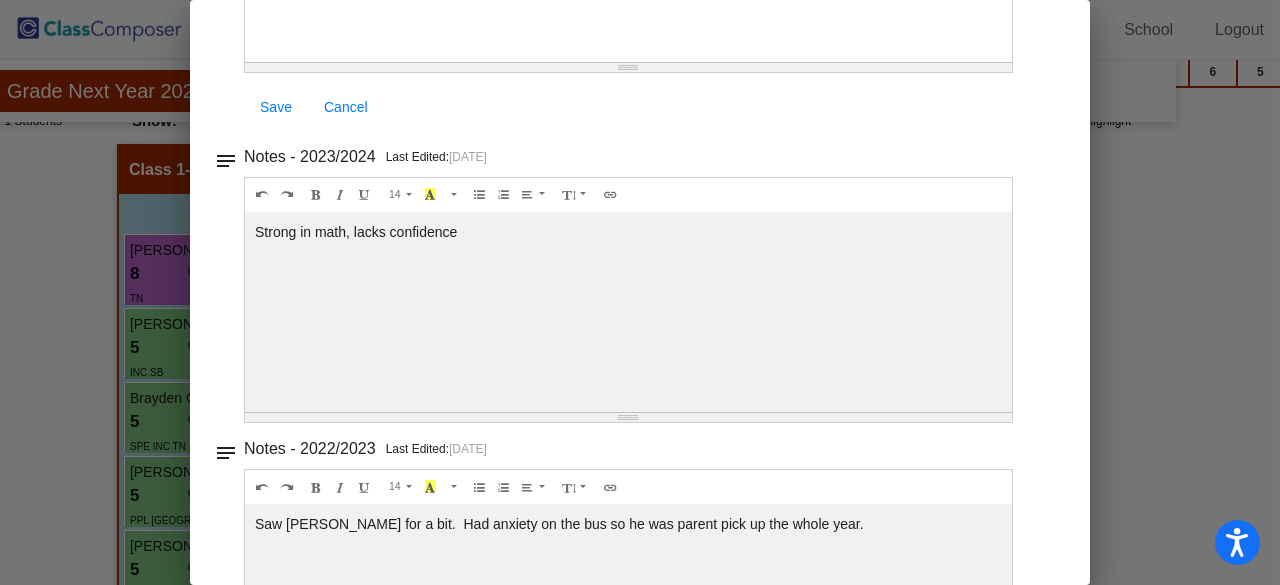 scroll, scrollTop: 354, scrollLeft: 0, axis: vertical 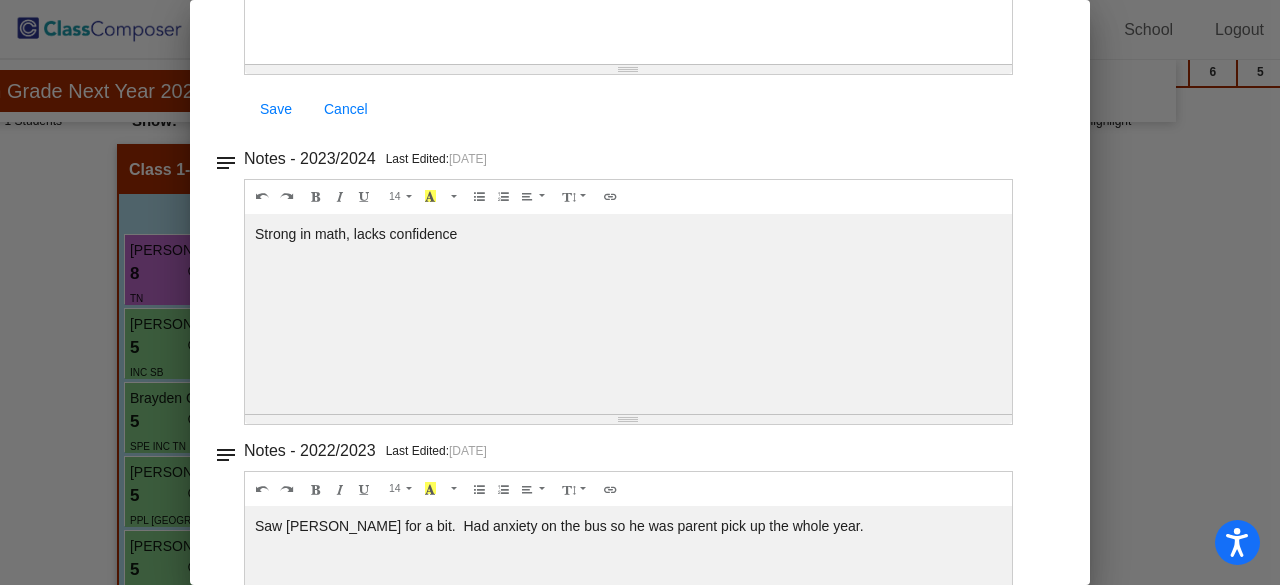 click at bounding box center (640, 292) 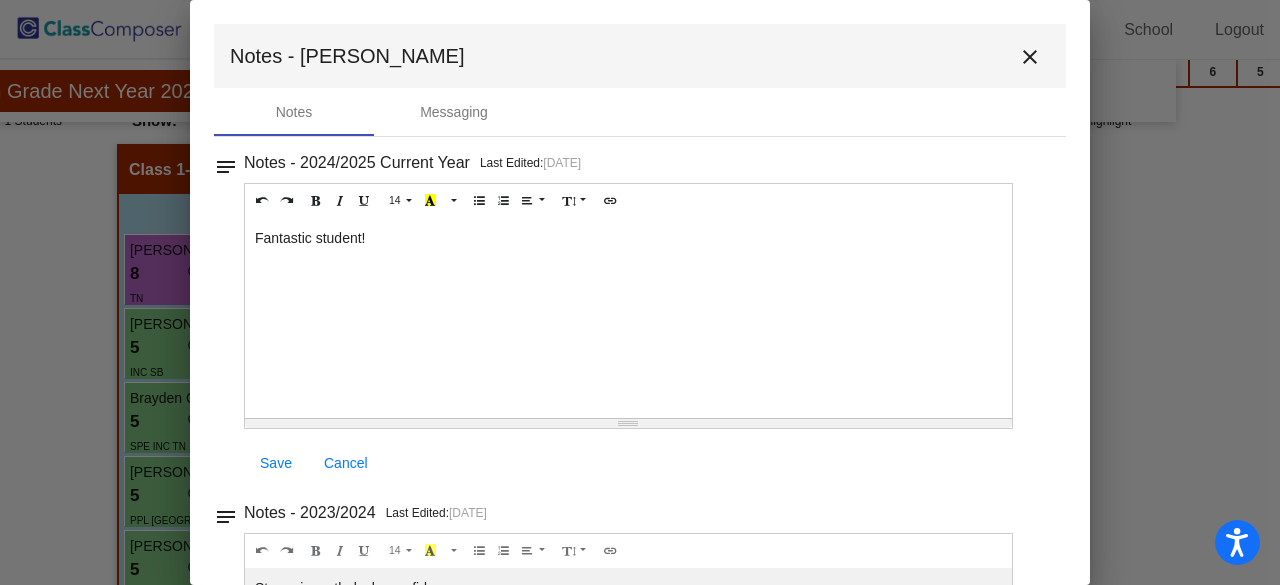 click at bounding box center [640, 292] 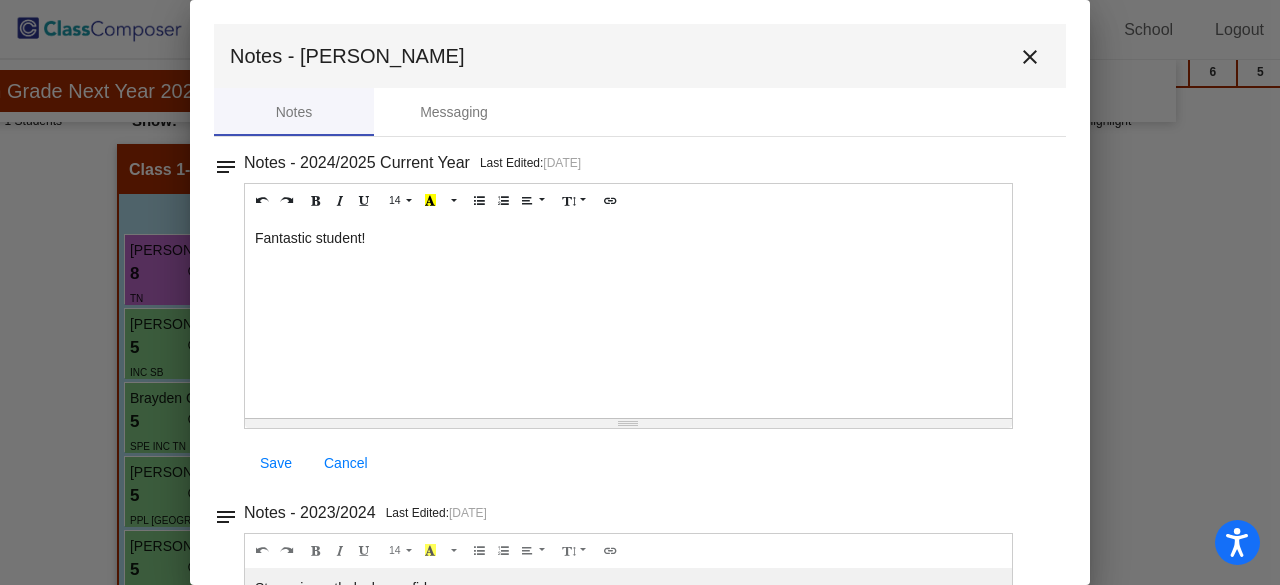 click on "close" at bounding box center (1030, 57) 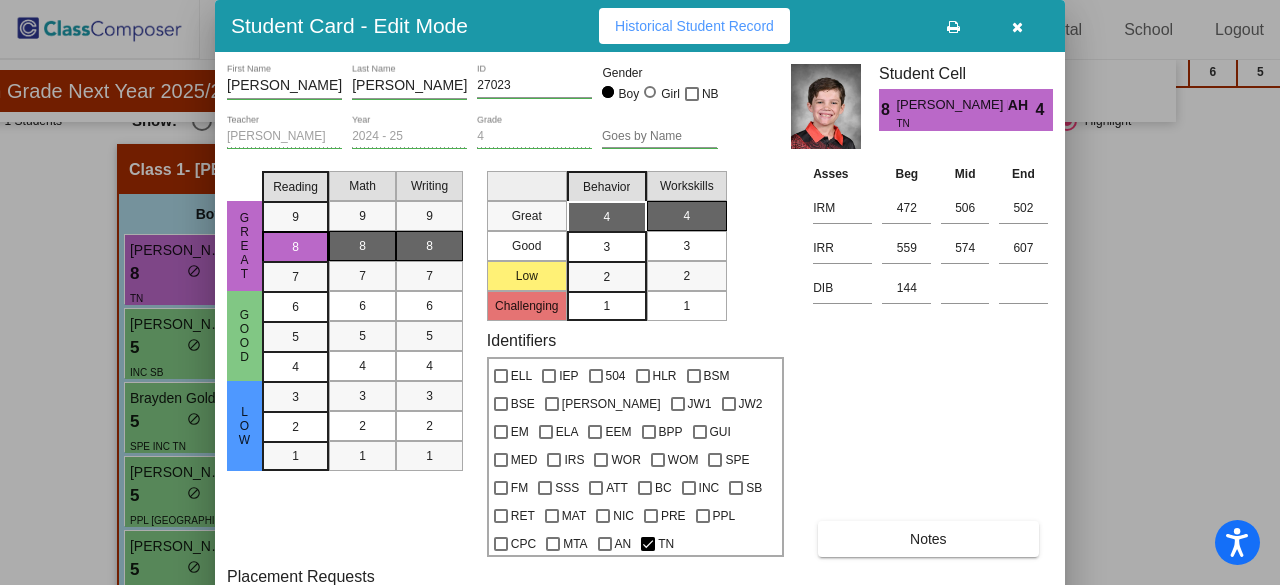 click at bounding box center [1017, 26] 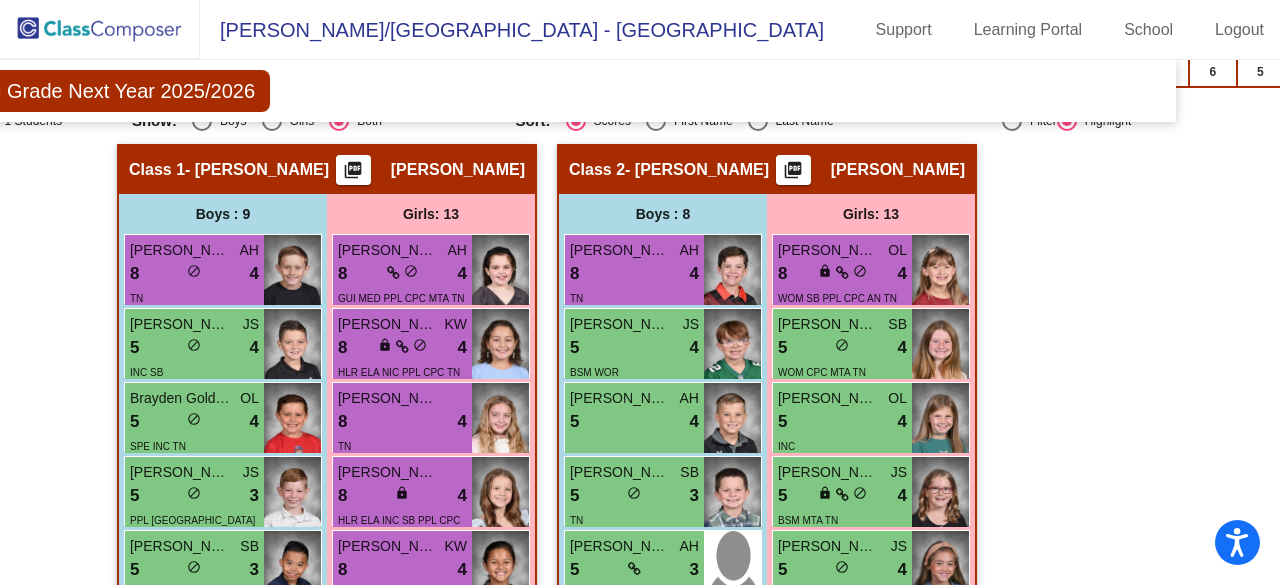 click 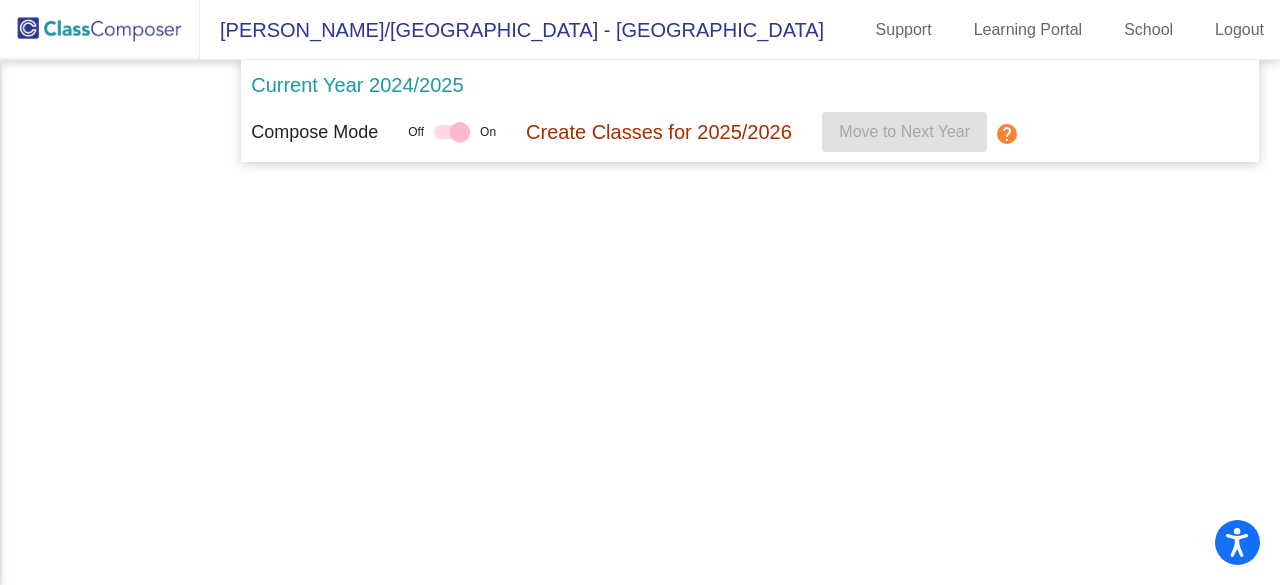 scroll, scrollTop: 0, scrollLeft: 0, axis: both 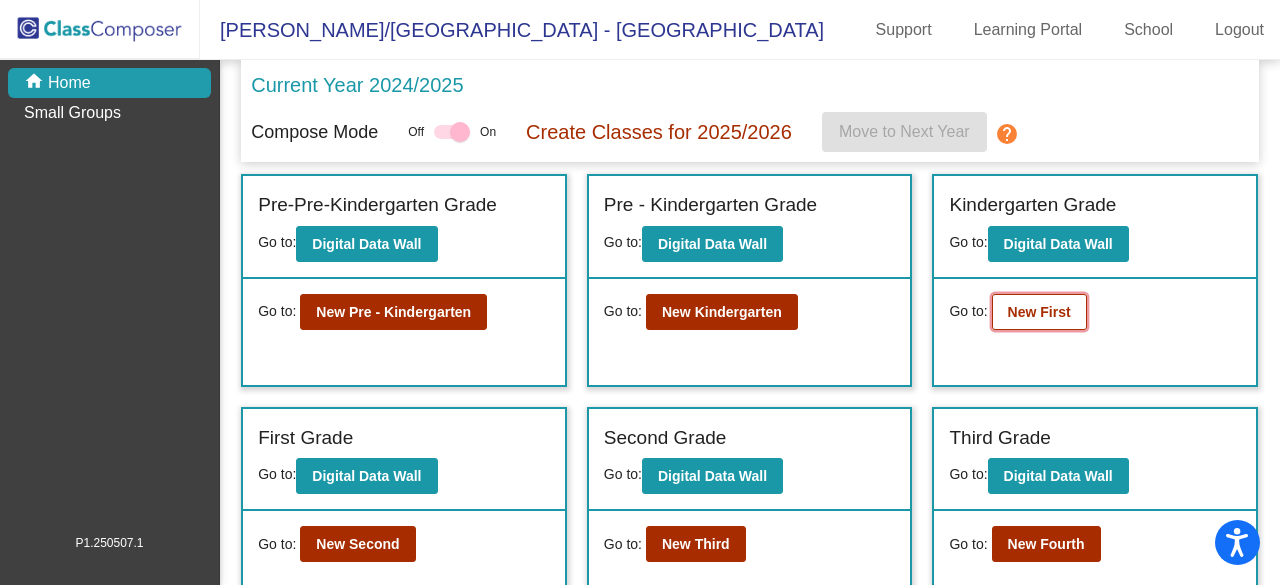 click on "New First" 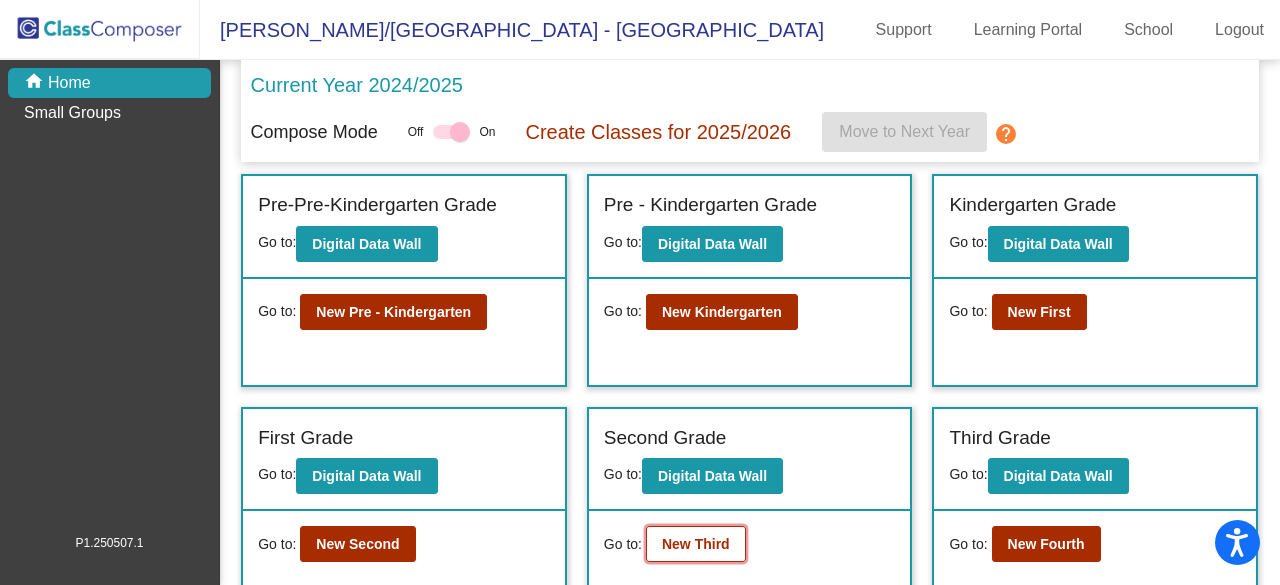 click on "New Third" 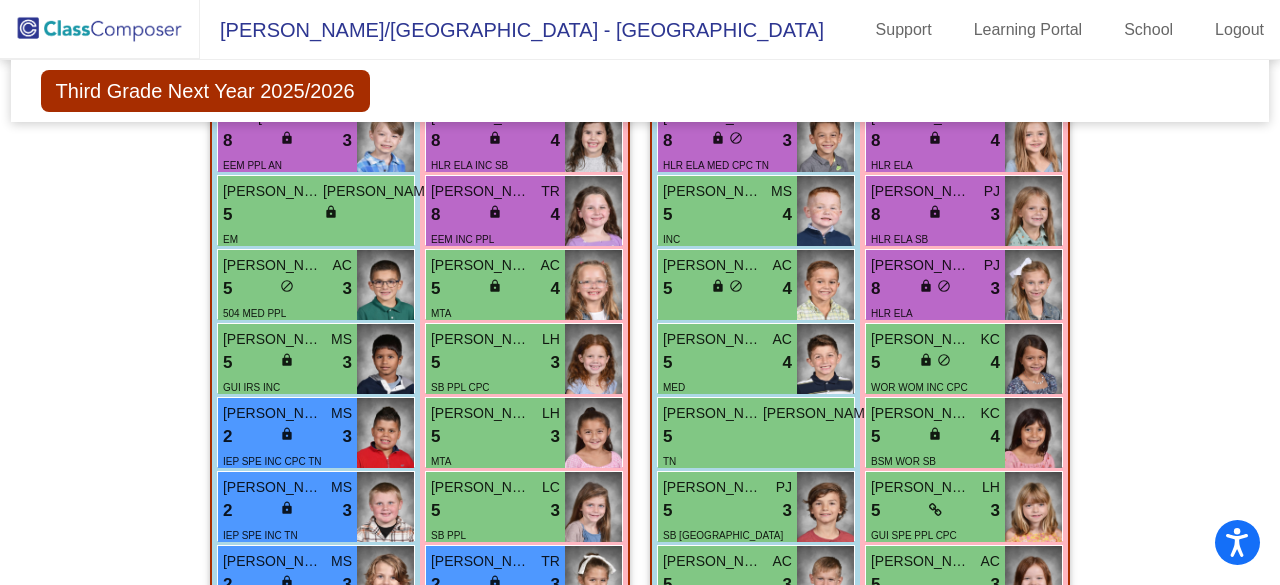 scroll, scrollTop: 753, scrollLeft: 0, axis: vertical 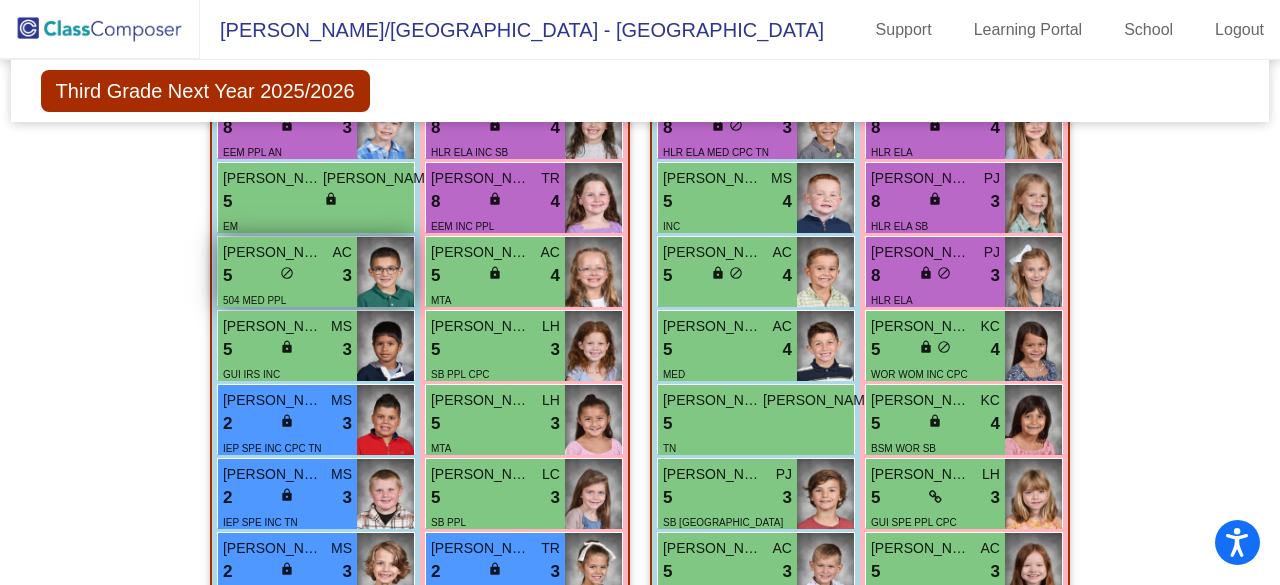 click on "5 lock do_not_disturb_alt 3" at bounding box center [287, 276] 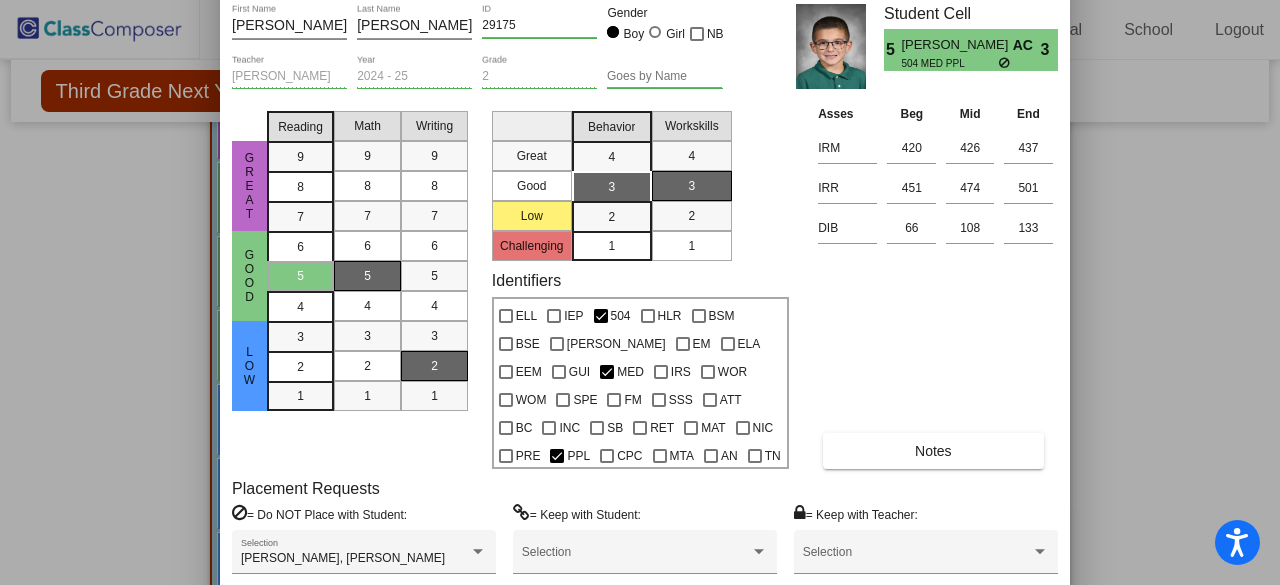 drag, startPoint x: 866, startPoint y: 11, endPoint x: 871, endPoint y: -49, distance: 60.207973 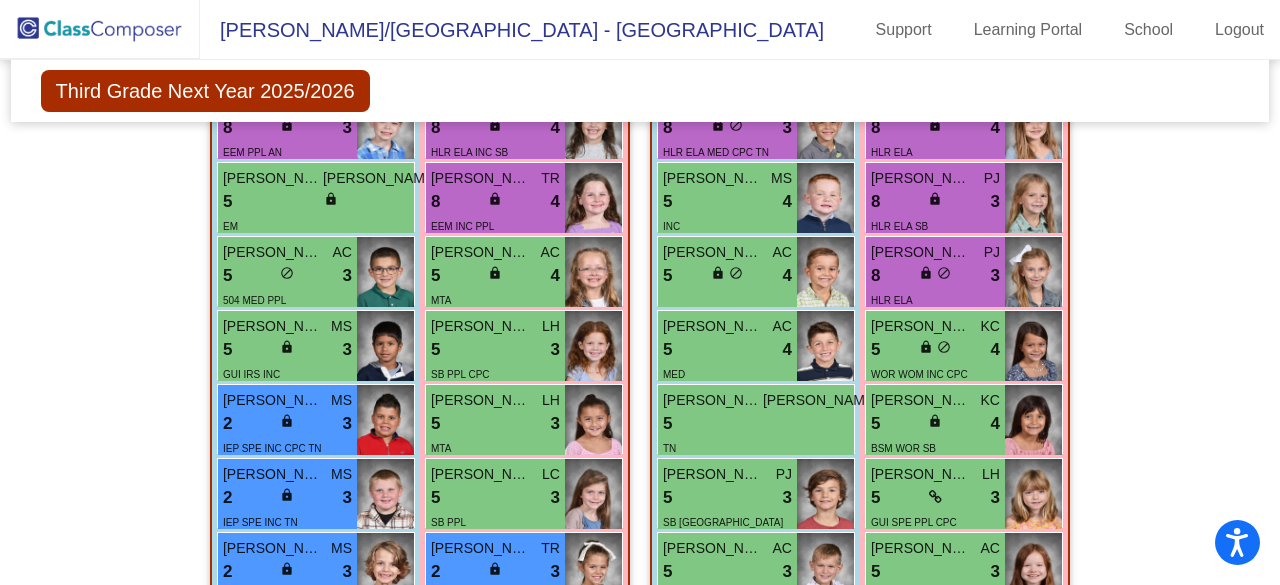 click on "Hallway   - Hallway Class  picture_as_pdf  Add Student  First Name Last Name Student Id  (Recommended)   Boy   Girl   [DEMOGRAPHIC_DATA] Add Close  Boys : 2  [PERSON_NAME] 2 lock do_not_disturb_alt 1 AN TN [PERSON_NAME] lock do_not_disturb_alt GUI BC INC CPC Girls: 1 [PERSON_NAME] 8 lock do_not_disturb_alt 4 EEM Class 1   - Schedule 1 SE (MSD)  picture_as_pdf [PERSON_NAME]  Add Student  First Name Last Name Student Id  (Recommended)   Boy   Girl   [DEMOGRAPHIC_DATA] Add Close  Boys : 9  Atlas [PERSON_NAME] 8 lock do_not_disturb_alt 3 EEM PPL AN [PERSON_NAME] JO 5 lock do_not_disturb_alt 3 EM [PERSON_NAME] AC 5 lock do_not_disturb_alt 3 504 MED PPL [PERSON_NAME] MS 5 lock do_not_disturb_alt 3 GUI IRS INC TN [PERSON_NAME] MS 2 lock do_not_disturb_alt 3 IEP SPE INC CPC TN [PERSON_NAME] MS 2 lock do_not_disturb_alt 3 IEP SPE INC TN [PERSON_NAME] MS 2 lock do_not_disturb_alt 3 IEP SPE INC TN [PERSON_NAME] AC 5 lock do_not_disturb_alt 2 EM GUI TN [PERSON_NAME] MS 5 lock do_not_disturb_alt 2 GUI BC INC TN Girls: 10 AC 8 lock 4" 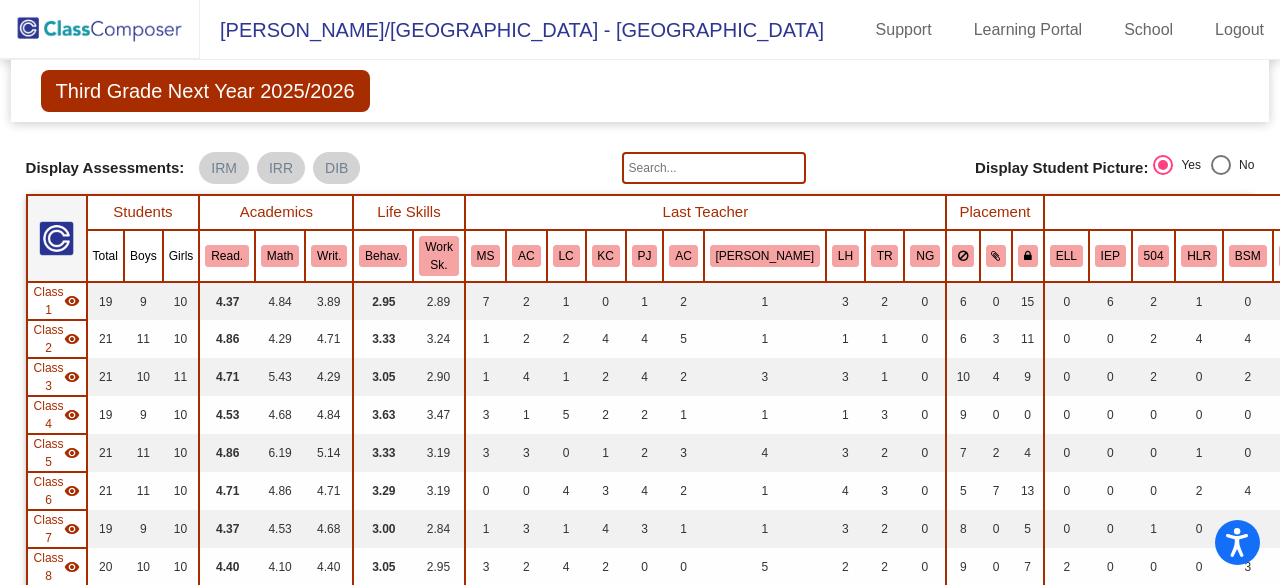 scroll, scrollTop: 0, scrollLeft: 0, axis: both 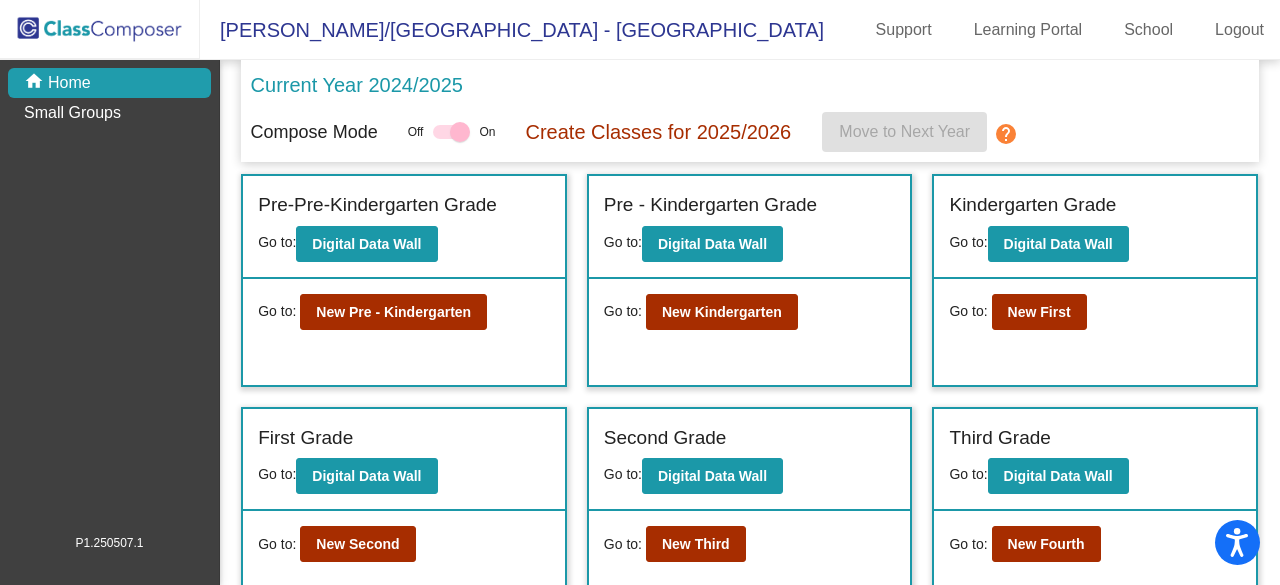 click on "Third Grade Go to:  Digital Data Wall" 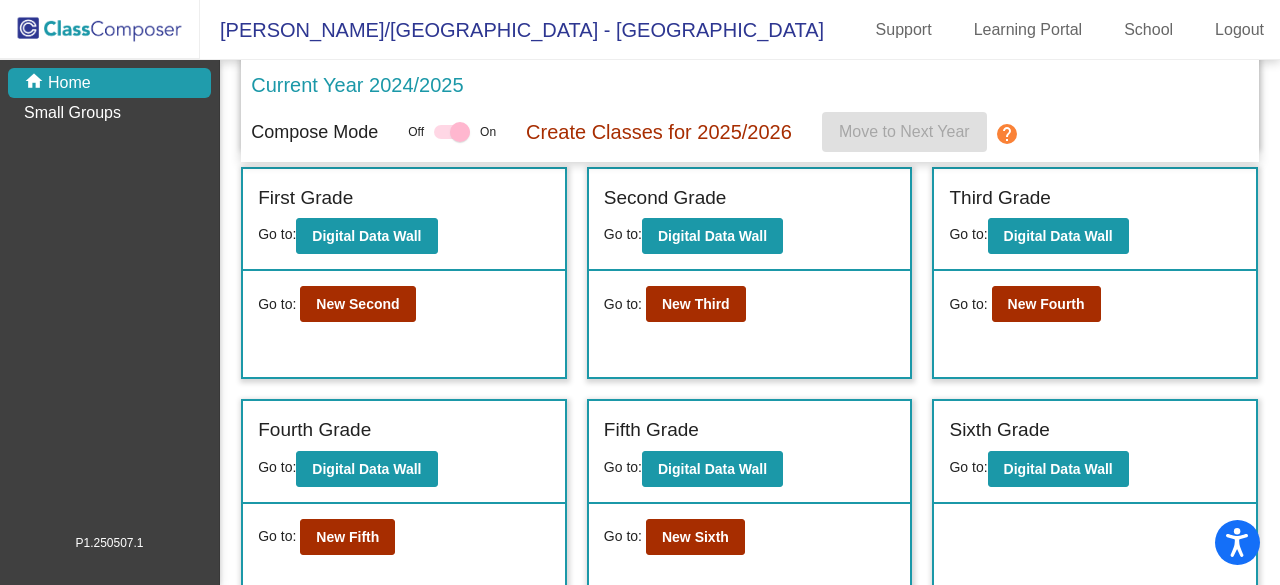 scroll, scrollTop: 262, scrollLeft: 0, axis: vertical 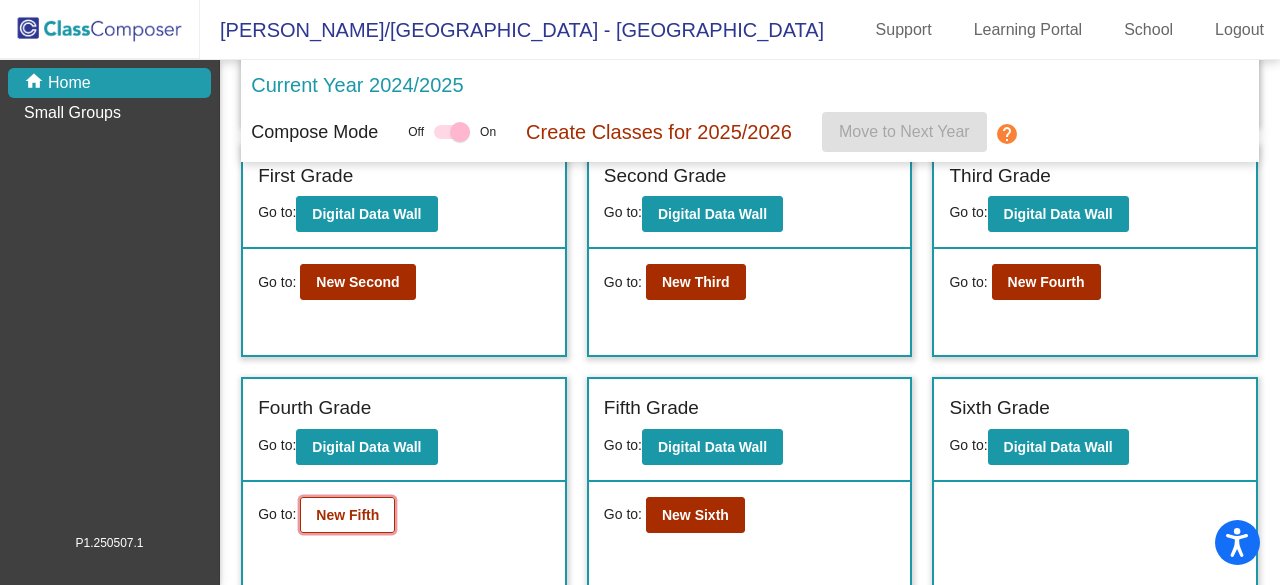 click on "New Fifth" 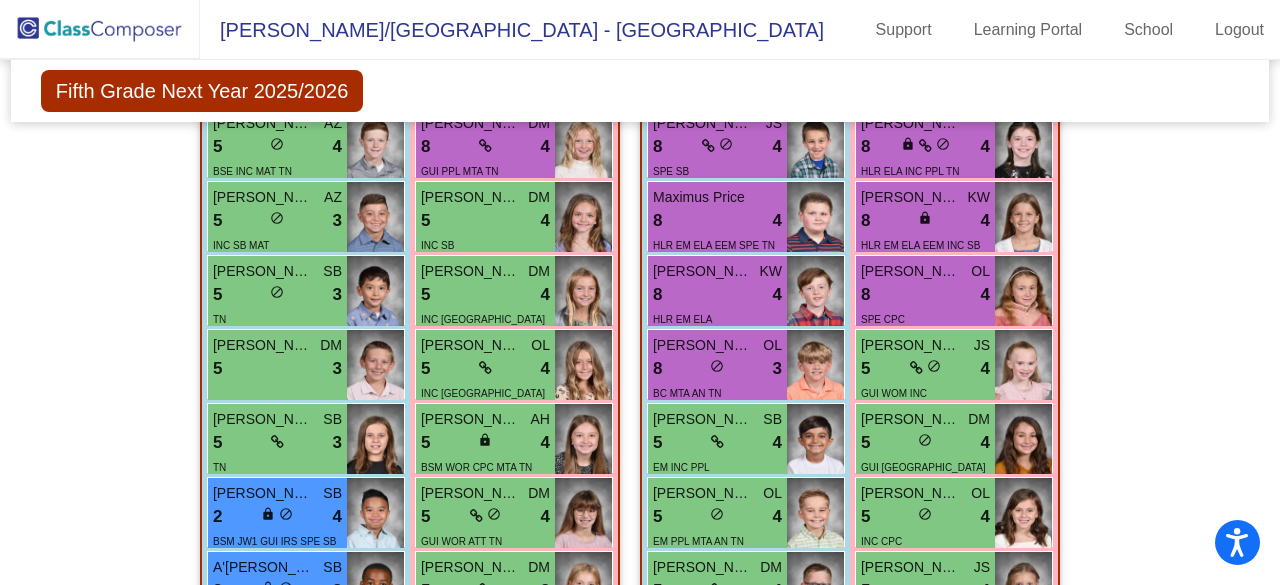 scroll, scrollTop: 3920, scrollLeft: 0, axis: vertical 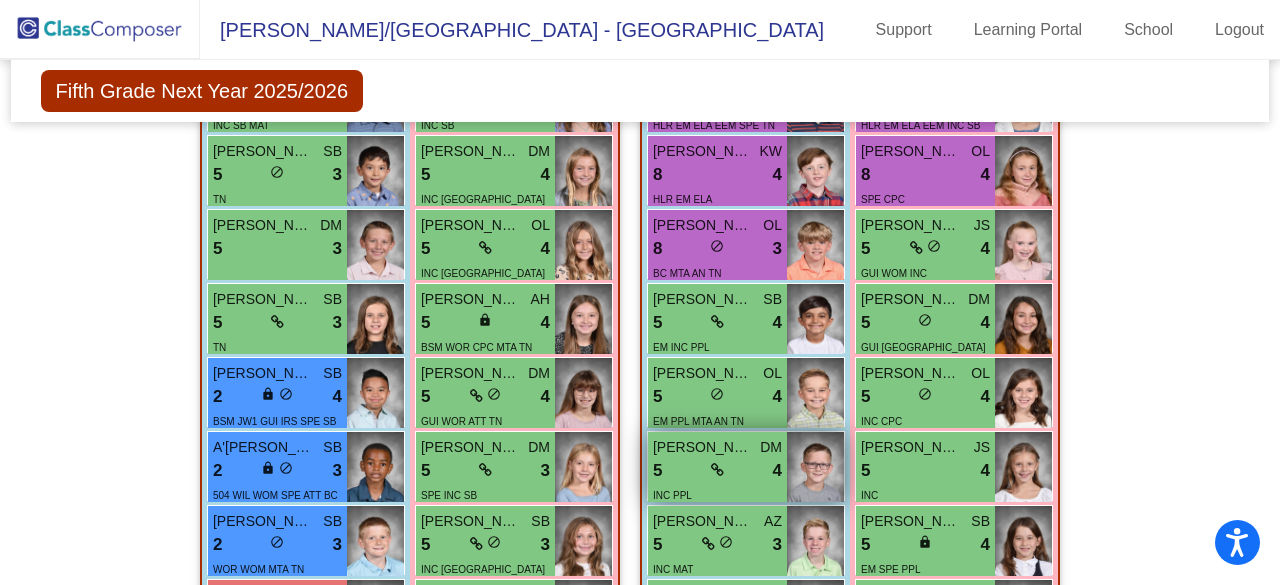 click on "INC PPL" at bounding box center [717, 494] 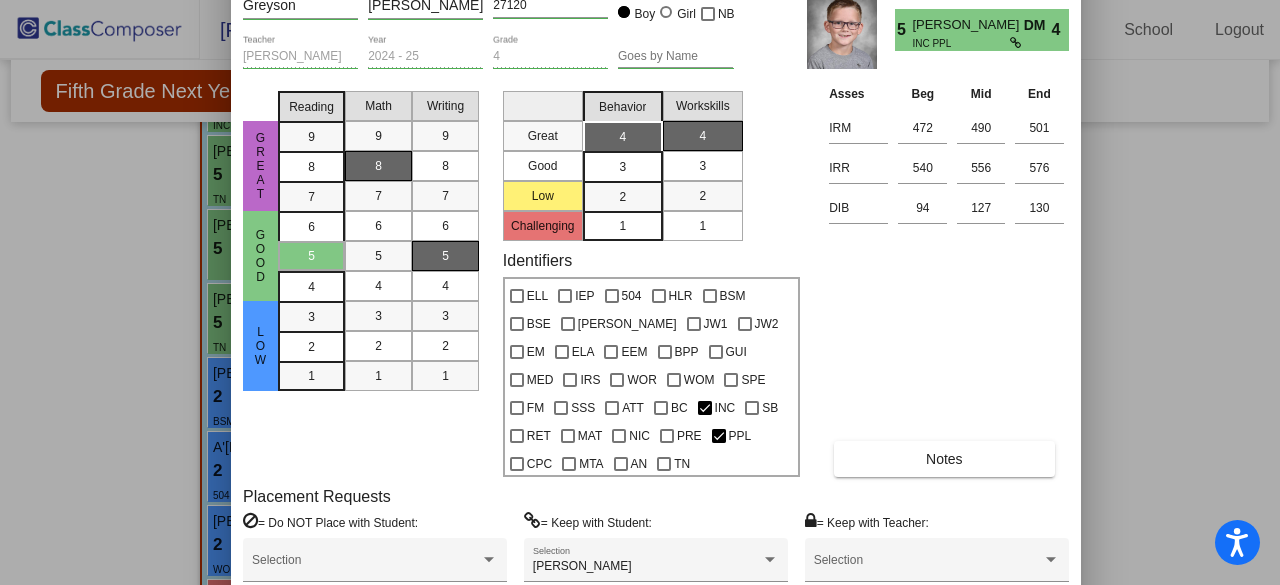 drag, startPoint x: 836, startPoint y: 25, endPoint x: 852, endPoint y: -55, distance: 81.58431 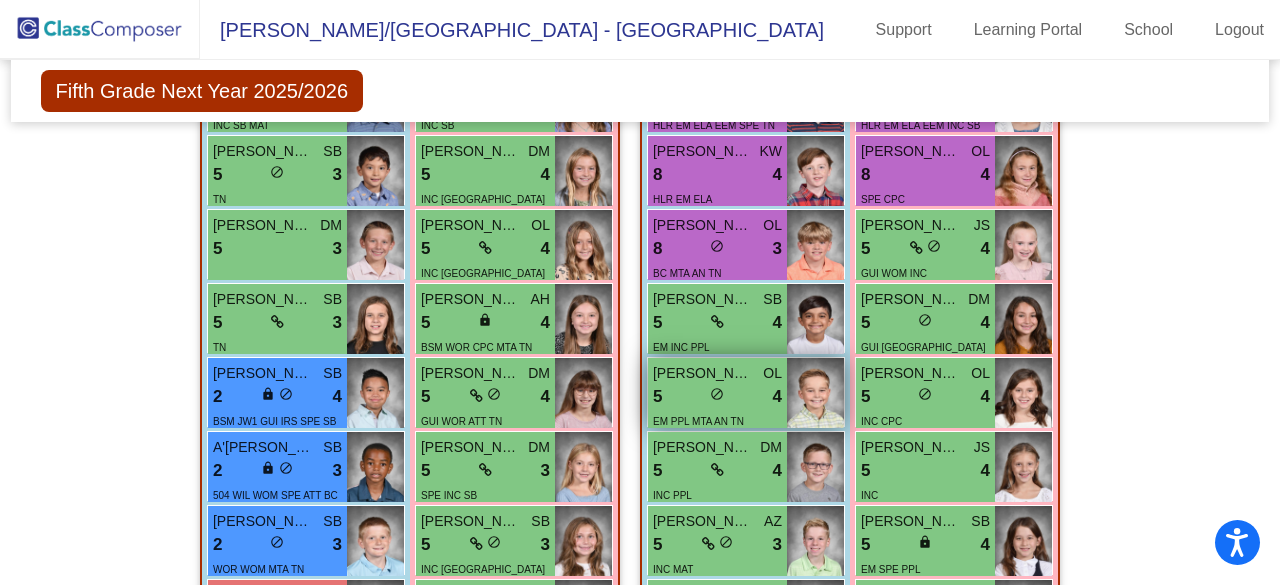click at bounding box center (815, 393) 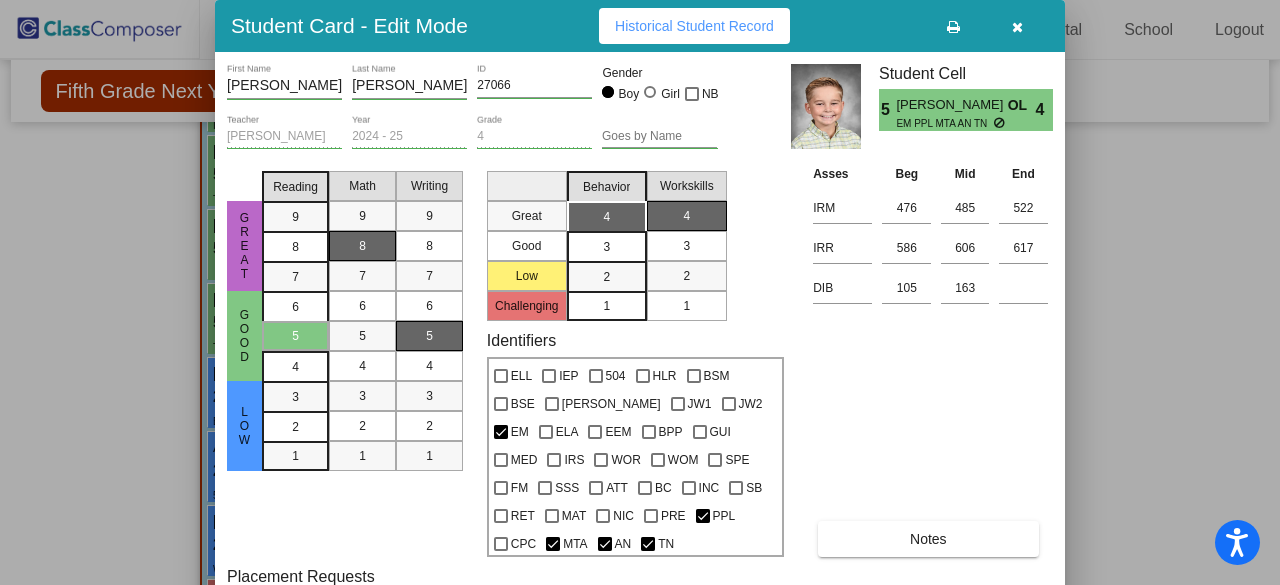 click at bounding box center [640, 292] 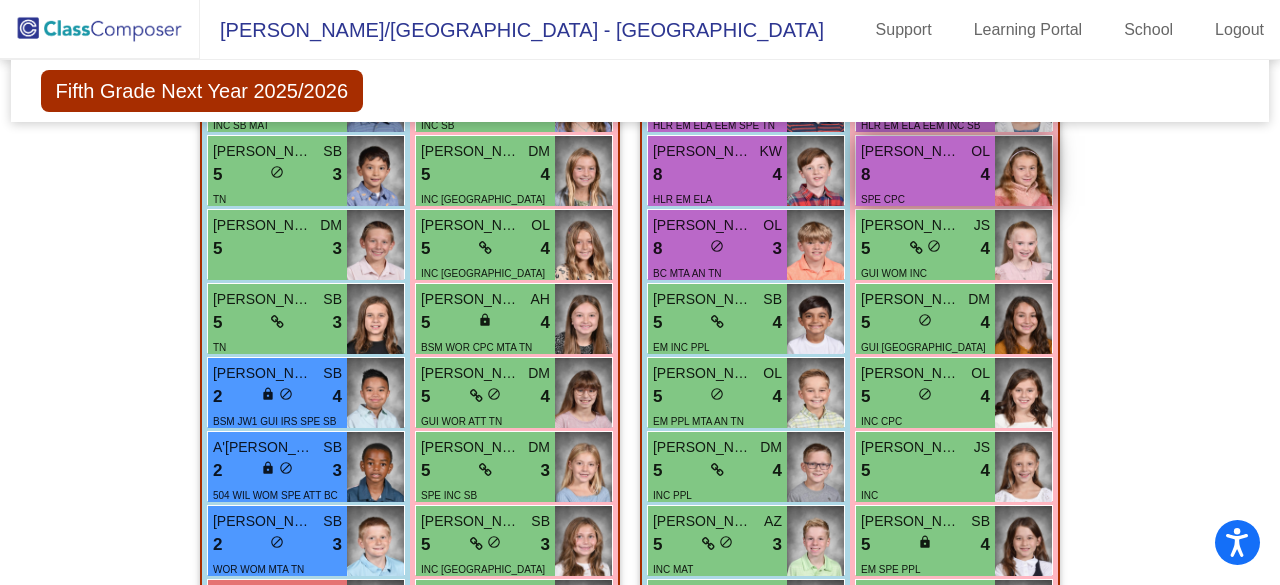 click on "[PERSON_NAME]" at bounding box center [911, 151] 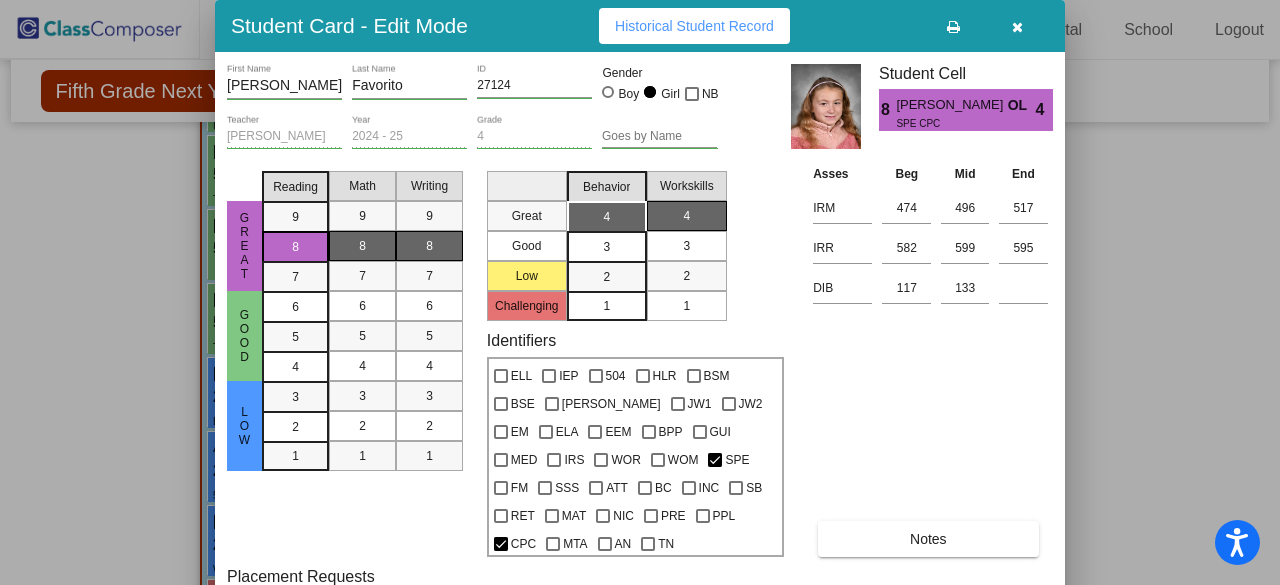 click at bounding box center (1017, 26) 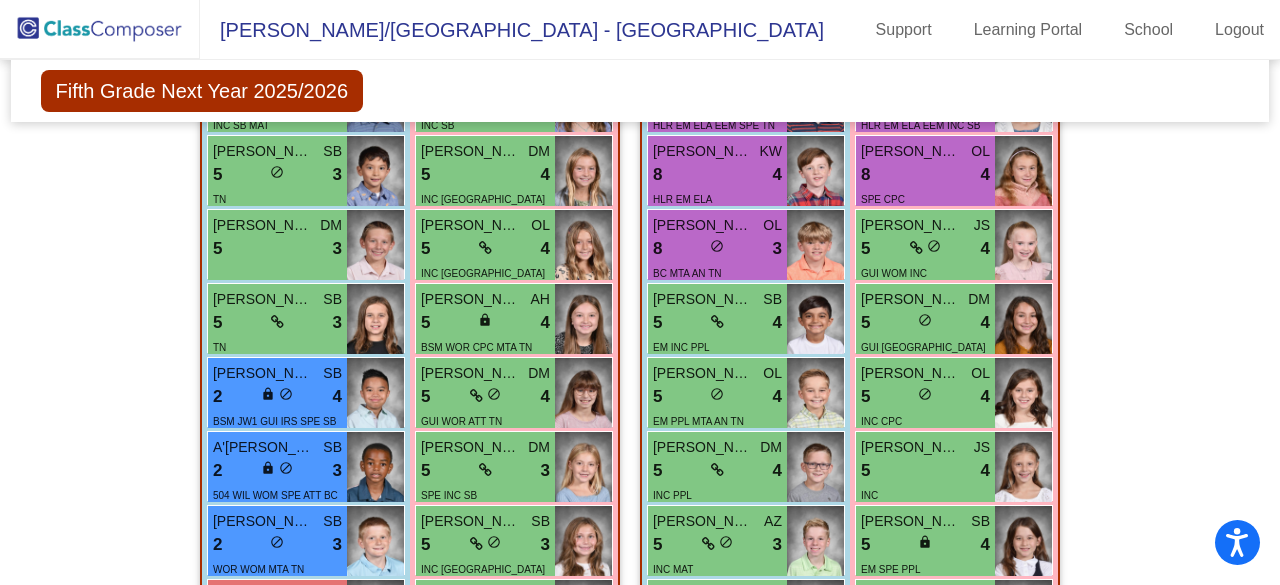 click on "Hallway   - Hallway Class  picture_as_pdf  Add Student  First Name Last Name Student Id  (Recommended)   Boy   Girl   [DEMOGRAPHIC_DATA] Add Close  Boys : 0    No Students   Girls: 1 [PERSON_NAME] lock do_not_disturb_alt IEP WIL SPE INC Class 1   - [PERSON_NAME]  picture_as_pdf [PERSON_NAME]  Add Student  First Name Last Name Student Id  (Recommended)   Boy   Girl   [DEMOGRAPHIC_DATA] Add Close  Boys : 9  [PERSON_NAME] AH 8 lock do_not_disturb_alt 4 TN [PERSON_NAME] JS 5 lock do_not_disturb_alt 4 INC SB CPC TN Brayden Golden OL 5 lock do_not_disturb_alt 4 SPE INC TN [PERSON_NAME] [PERSON_NAME] 5 lock do_not_disturb_alt 3 PPL TN [PERSON_NAME] SB 5 lock do_not_disturb_alt 3 SB TN [PERSON_NAME] 5 lock do_not_disturb_alt 3 GUI INC MTA [PERSON_NAME] DM 5 lock do_not_disturb_alt 3 WOR WOM INC CPC [PERSON_NAME] 5 lock do_not_disturb_alt 2 GUI INC CPC [PERSON_NAME] AH 2 lock do_not_disturb_alt 2 WOM ATT Girls: 13 [PERSON_NAME] AH 8 lock do_not_disturb_alt 4 GUI MED PPL CPC MTA TN [PERSON_NAME] KW 8 lock do_not_disturb_alt 4 8 lock 4 TN 8 4" 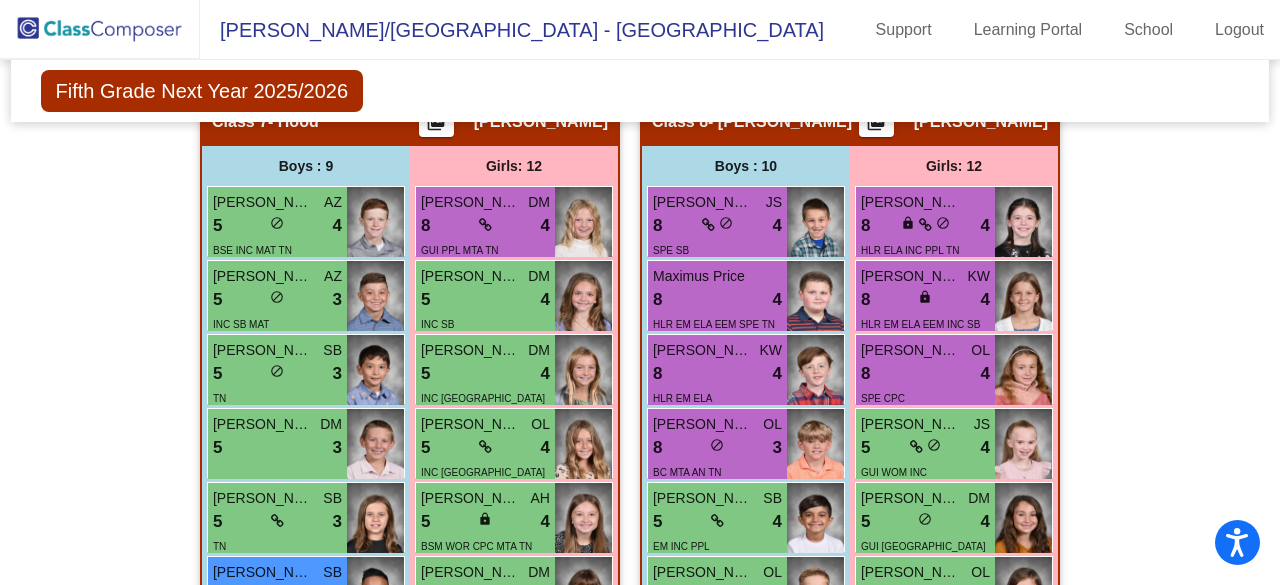 scroll, scrollTop: 3720, scrollLeft: 0, axis: vertical 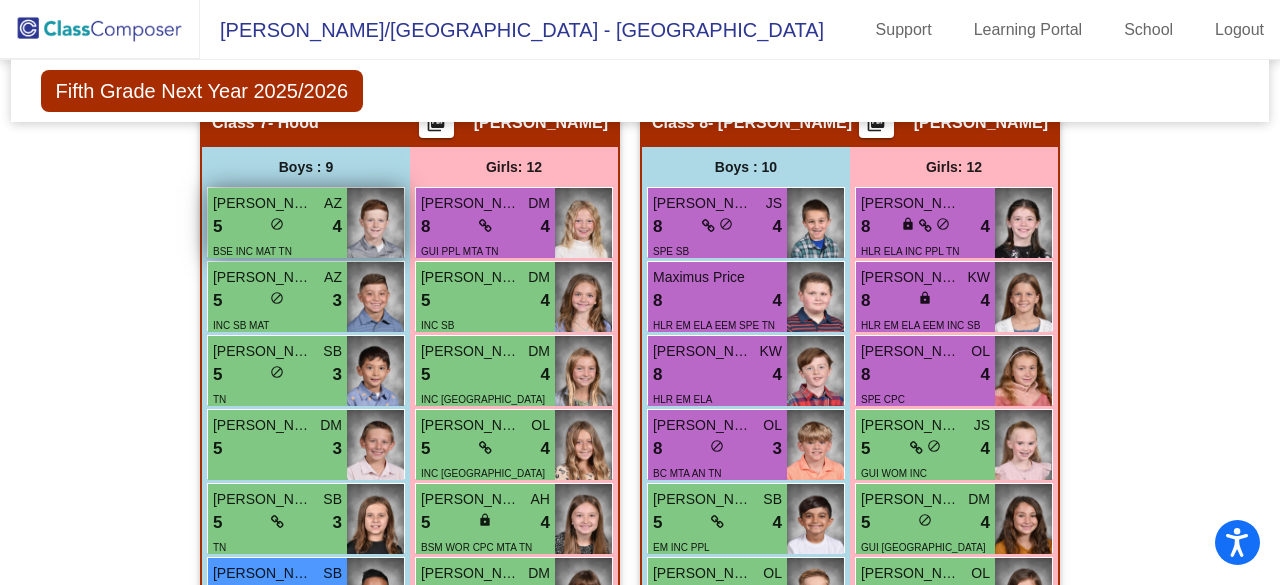 click on "5 lock do_not_disturb_alt 4" at bounding box center [277, 227] 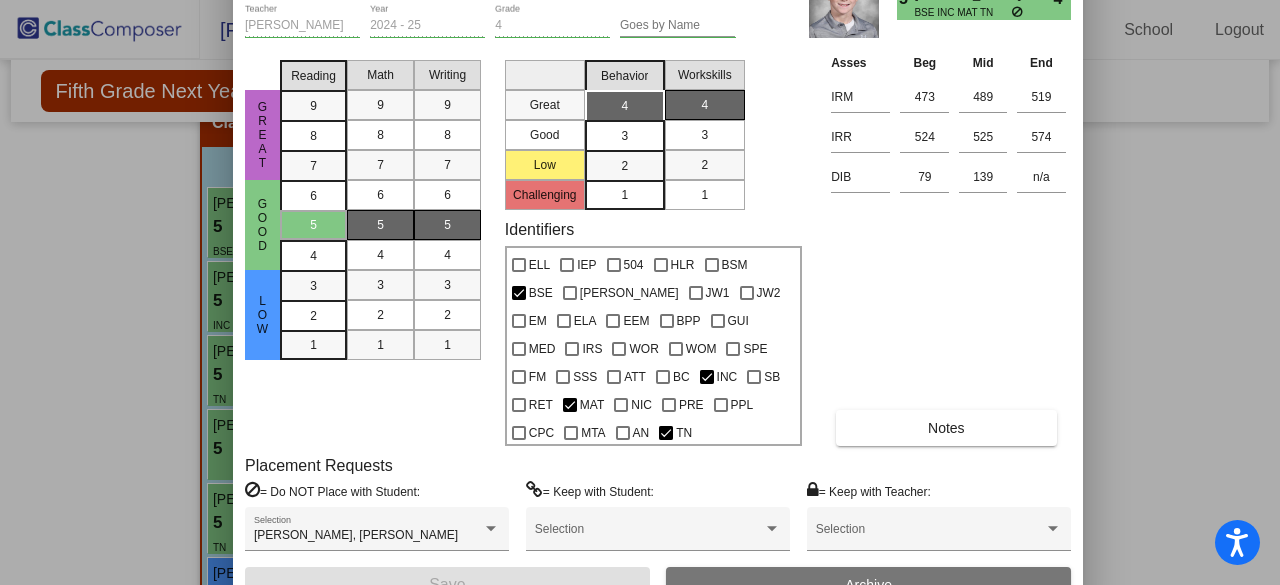 drag, startPoint x: 551, startPoint y: 25, endPoint x: 569, endPoint y: -86, distance: 112.44999 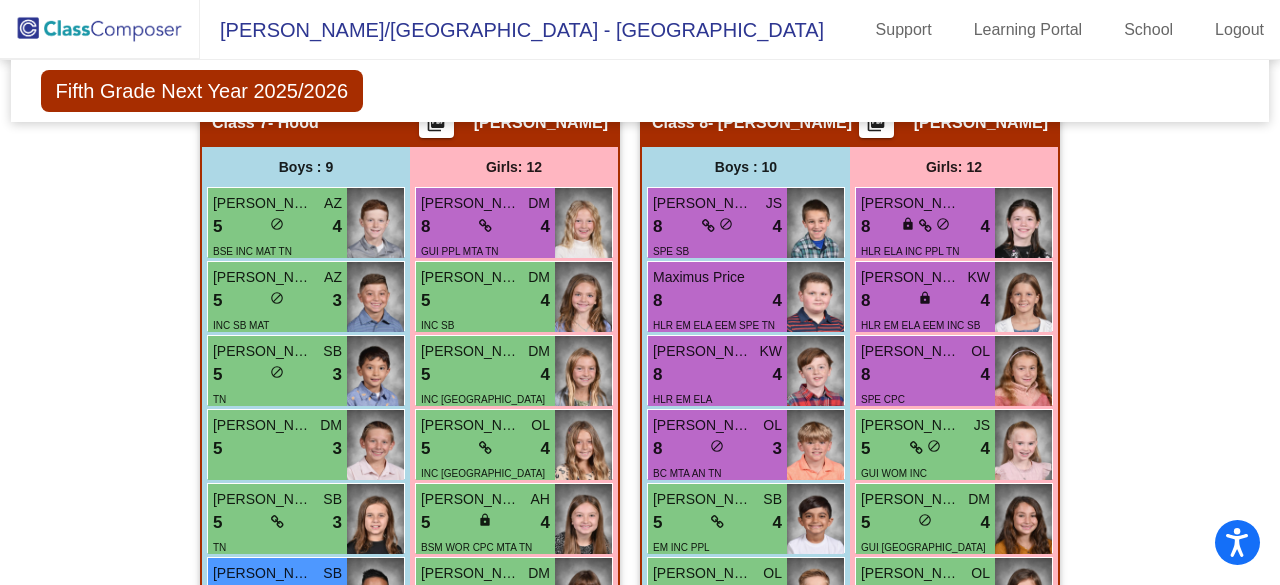 click on "Hallway   - Hallway Class  picture_as_pdf  Add Student  First Name Last Name Student Id  (Recommended)   Boy   Girl   [DEMOGRAPHIC_DATA] Add Close  Boys : 0    No Students   Girls: 1 [PERSON_NAME] lock do_not_disturb_alt IEP WIL SPE INC Class 1   - [PERSON_NAME]  picture_as_pdf [PERSON_NAME]  Add Student  First Name Last Name Student Id  (Recommended)   Boy   Girl   [DEMOGRAPHIC_DATA] Add Close  Boys : 9  [PERSON_NAME] AH 8 lock do_not_disturb_alt 4 TN [PERSON_NAME] JS 5 lock do_not_disturb_alt 4 INC SB CPC TN Brayden Golden OL 5 lock do_not_disturb_alt 4 SPE INC TN [PERSON_NAME] [PERSON_NAME] 5 lock do_not_disturb_alt 3 PPL TN [PERSON_NAME] SB 5 lock do_not_disturb_alt 3 SB TN [PERSON_NAME] 5 lock do_not_disturb_alt 3 GUI INC MTA [PERSON_NAME] DM 5 lock do_not_disturb_alt 3 WOR WOM INC CPC [PERSON_NAME] 5 lock do_not_disturb_alt 2 GUI INC CPC [PERSON_NAME] AH 2 lock do_not_disturb_alt 2 WOM ATT Girls: 13 [PERSON_NAME] AH 8 lock do_not_disturb_alt 4 GUI MED PPL CPC MTA TN [PERSON_NAME] KW 8 lock do_not_disturb_alt 4 8 lock 4 TN 8 4" 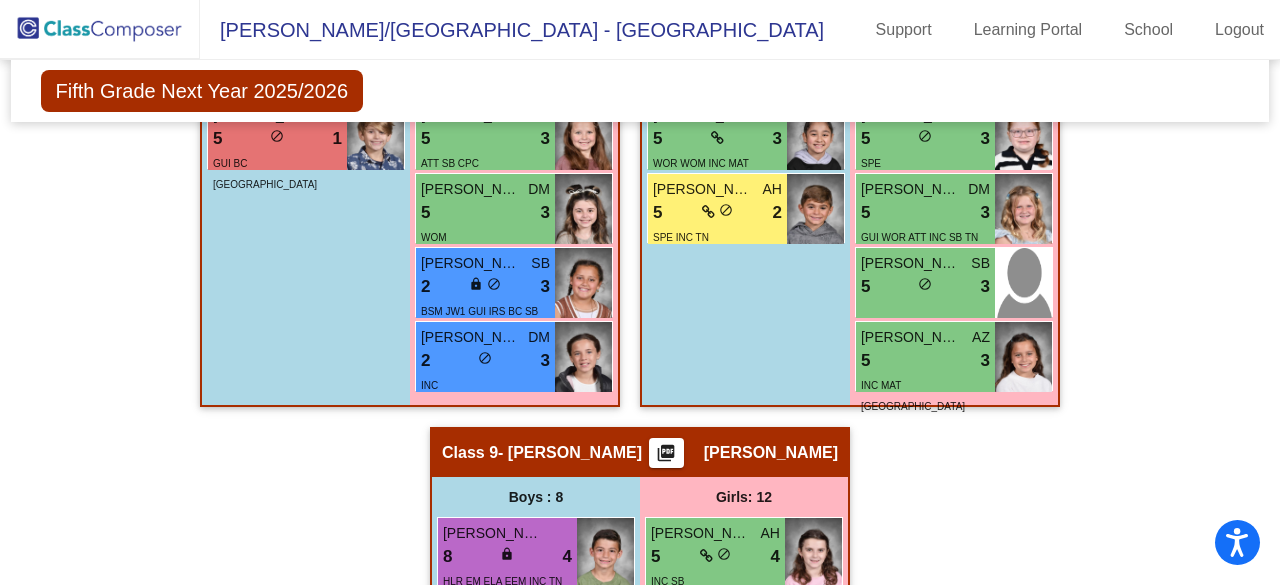 scroll, scrollTop: 4440, scrollLeft: 0, axis: vertical 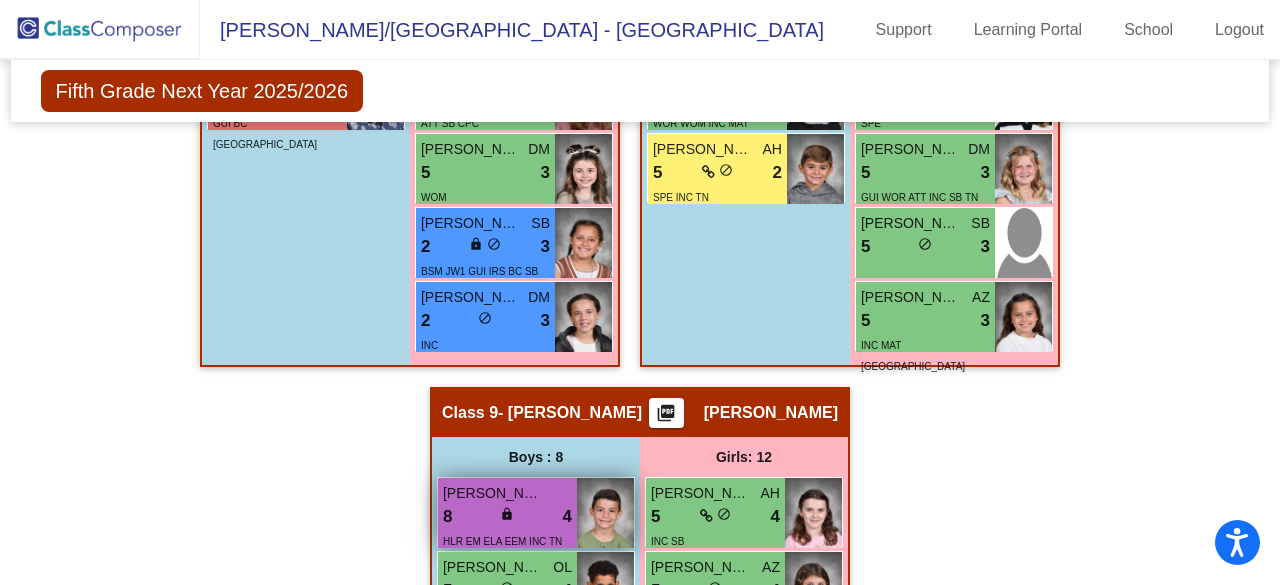 click on "[PERSON_NAME]" at bounding box center (493, 493) 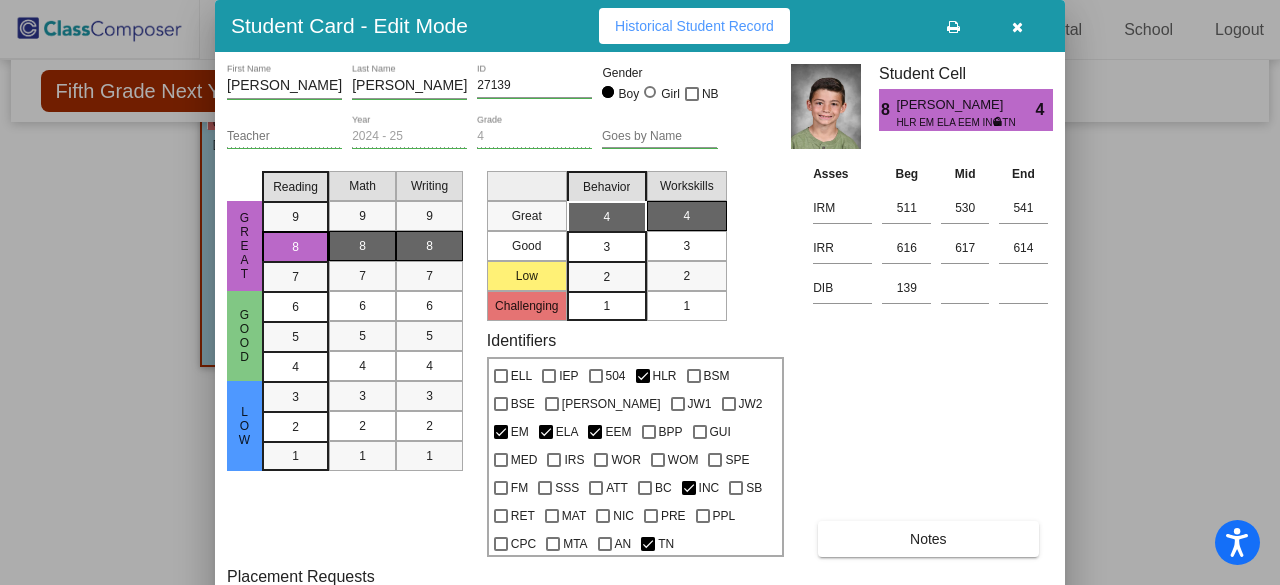 click at bounding box center [1017, 26] 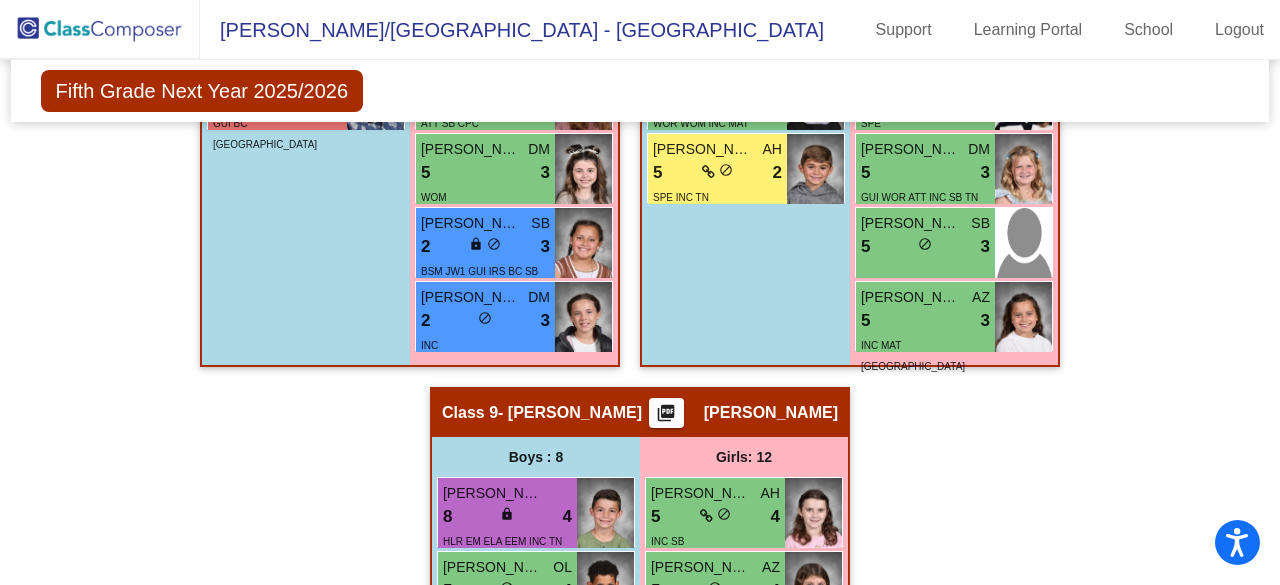 click on "Hallway   - Hallway Class  picture_as_pdf  Add Student  First Name Last Name Student Id  (Recommended)   Boy   Girl   [DEMOGRAPHIC_DATA] Add Close  Boys : 0    No Students   Girls: 1 [PERSON_NAME] lock do_not_disturb_alt IEP WIL SPE INC Class 1   - [PERSON_NAME]  picture_as_pdf [PERSON_NAME]  Add Student  First Name Last Name Student Id  (Recommended)   Boy   Girl   [DEMOGRAPHIC_DATA] Add Close  Boys : 9  [PERSON_NAME] AH 8 lock do_not_disturb_alt 4 TN [PERSON_NAME] JS 5 lock do_not_disturb_alt 4 INC SB CPC TN Brayden Golden OL 5 lock do_not_disturb_alt 4 SPE INC TN [PERSON_NAME] [PERSON_NAME] 5 lock do_not_disturb_alt 3 PPL TN [PERSON_NAME] SB 5 lock do_not_disturb_alt 3 SB TN [PERSON_NAME] 5 lock do_not_disturb_alt 3 GUI INC MTA [PERSON_NAME] DM 5 lock do_not_disturb_alt 3 WOR WOM INC CPC [PERSON_NAME] 5 lock do_not_disturb_alt 2 GUI INC CPC [PERSON_NAME] AH 2 lock do_not_disturb_alt 2 WOM ATT Girls: 13 [PERSON_NAME] AH 8 lock do_not_disturb_alt 4 GUI MED PPL CPC MTA TN [PERSON_NAME] KW 8 lock do_not_disturb_alt 4 8 lock 4 TN 8 4" 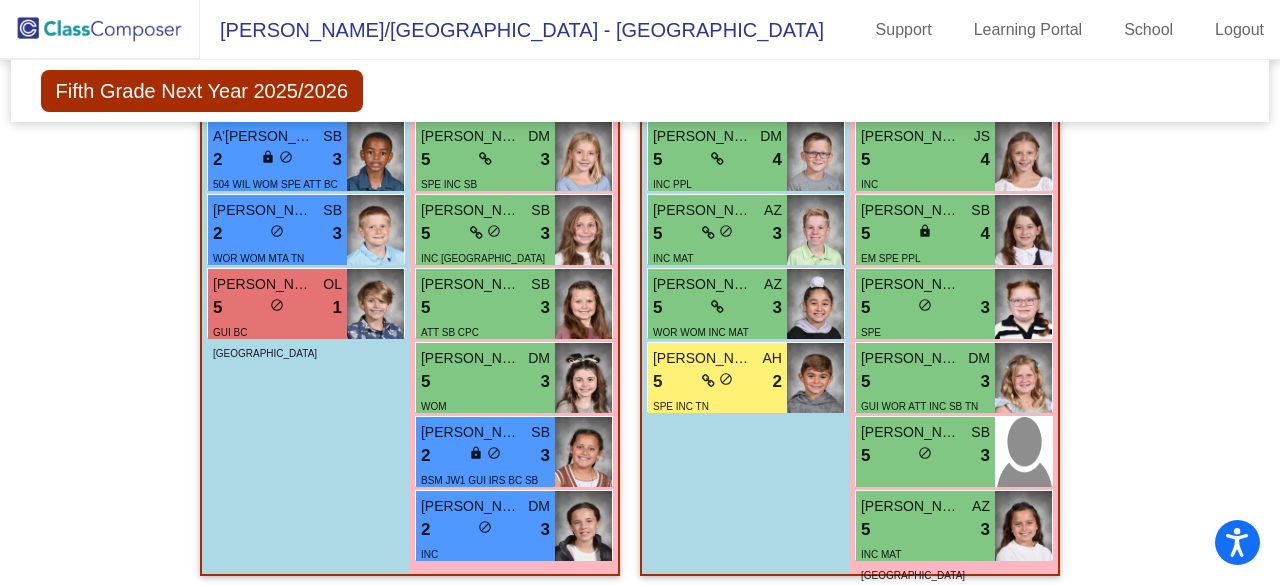 scroll, scrollTop: 4040, scrollLeft: 0, axis: vertical 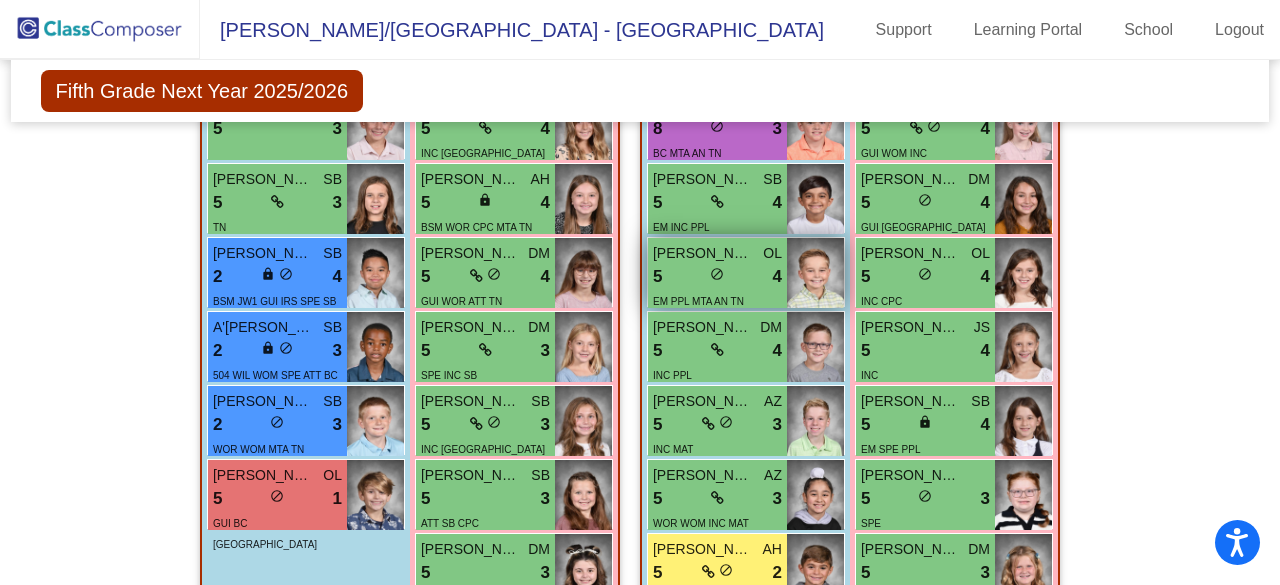click on "[PERSON_NAME]" at bounding box center (703, 253) 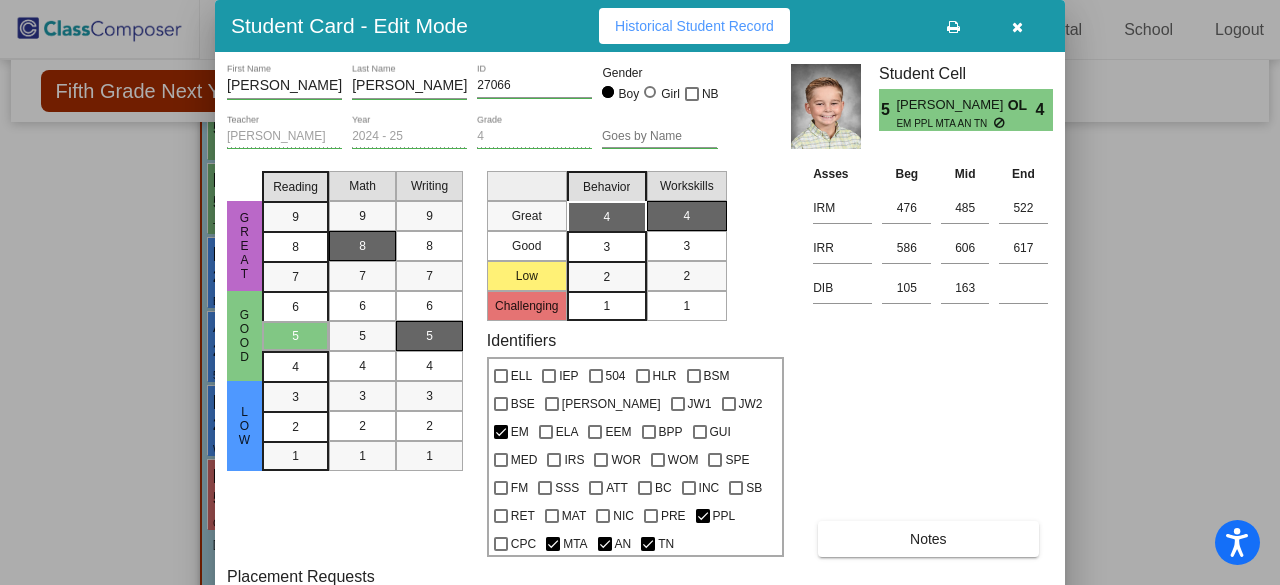 click at bounding box center [1017, 27] 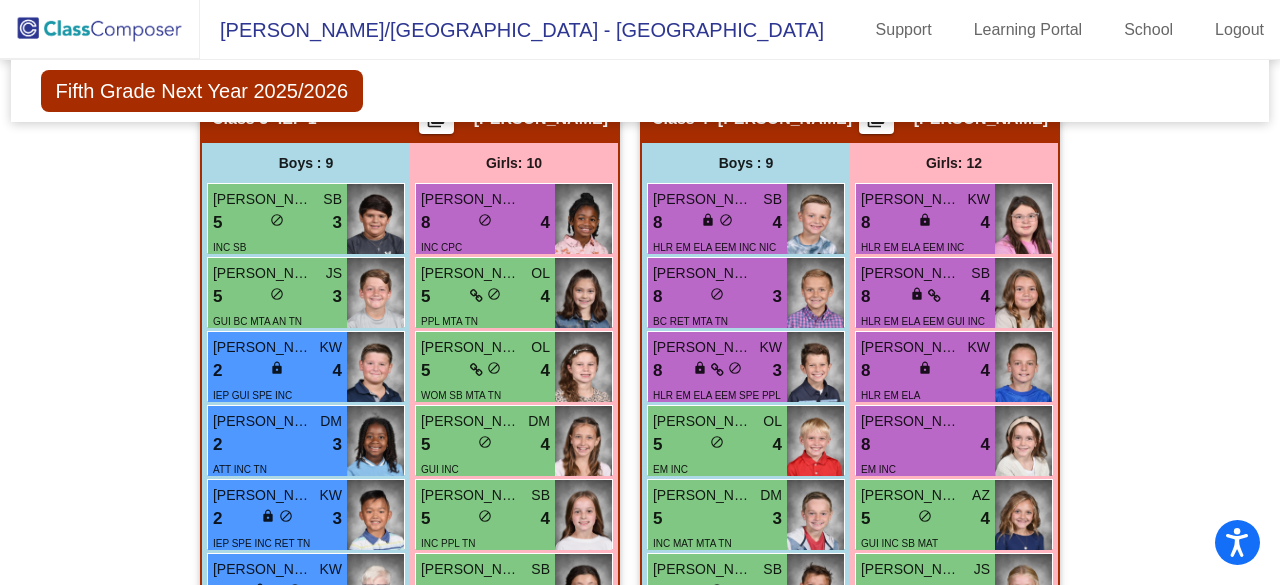 scroll, scrollTop: 1726, scrollLeft: 0, axis: vertical 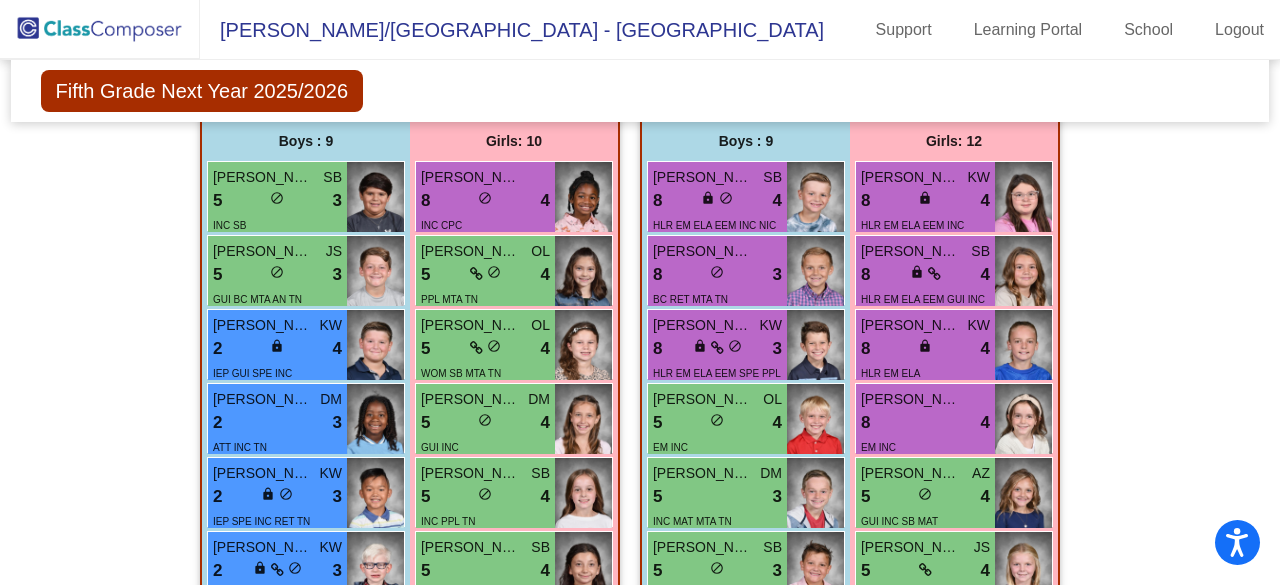 click on "Hallway   - Hallway Class  picture_as_pdf  Add Student  First Name Last Name Student Id  (Recommended)   Boy   Girl   [DEMOGRAPHIC_DATA] Add Close  Boys : 0    No Students   Girls: 1 [PERSON_NAME] lock do_not_disturb_alt IEP WIL SPE INC Class 1   - [PERSON_NAME]  picture_as_pdf [PERSON_NAME]  Add Student  First Name Last Name Student Id  (Recommended)   Boy   Girl   [DEMOGRAPHIC_DATA] Add Close  Boys : 9  [PERSON_NAME] AH 8 lock do_not_disturb_alt 4 TN [PERSON_NAME] JS 5 lock do_not_disturb_alt 4 INC SB CPC TN Brayden Golden OL 5 lock do_not_disturb_alt 4 SPE INC TN [PERSON_NAME] [PERSON_NAME] 5 lock do_not_disturb_alt 3 PPL TN [PERSON_NAME] SB 5 lock do_not_disturb_alt 3 SB TN [PERSON_NAME] 5 lock do_not_disturb_alt 3 GUI INC MTA [PERSON_NAME] DM 5 lock do_not_disturb_alt 3 WOR WOM INC CPC [PERSON_NAME] 5 lock do_not_disturb_alt 2 GUI INC CPC [PERSON_NAME] AH 2 lock do_not_disturb_alt 2 WOM ATT Girls: 13 [PERSON_NAME] AH 8 lock do_not_disturb_alt 4 GUI MED PPL CPC MTA TN [PERSON_NAME] KW 8 lock do_not_disturb_alt 4 8 lock 4 TN 8 4" 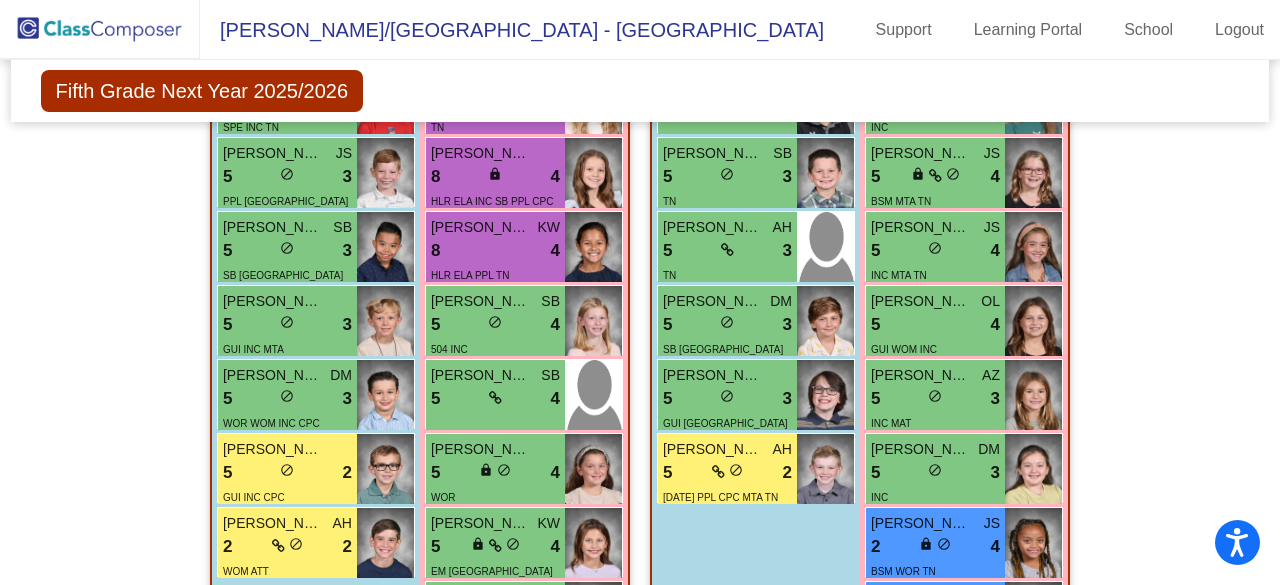 scroll, scrollTop: 886, scrollLeft: 0, axis: vertical 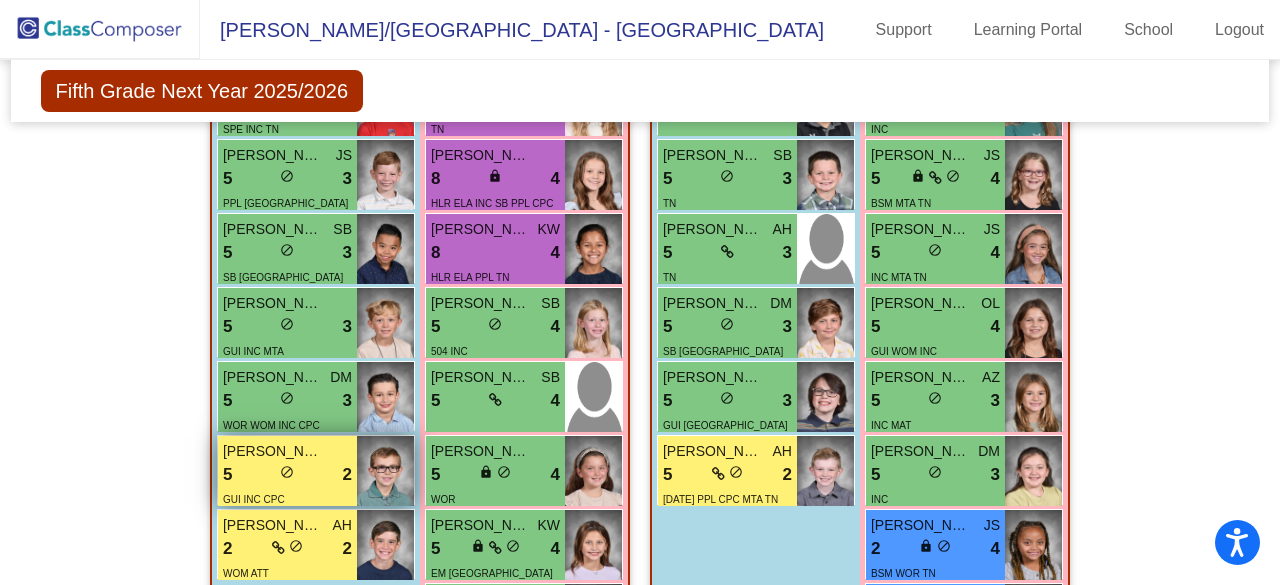 click on "5 lock do_not_disturb_alt 2" at bounding box center (287, 475) 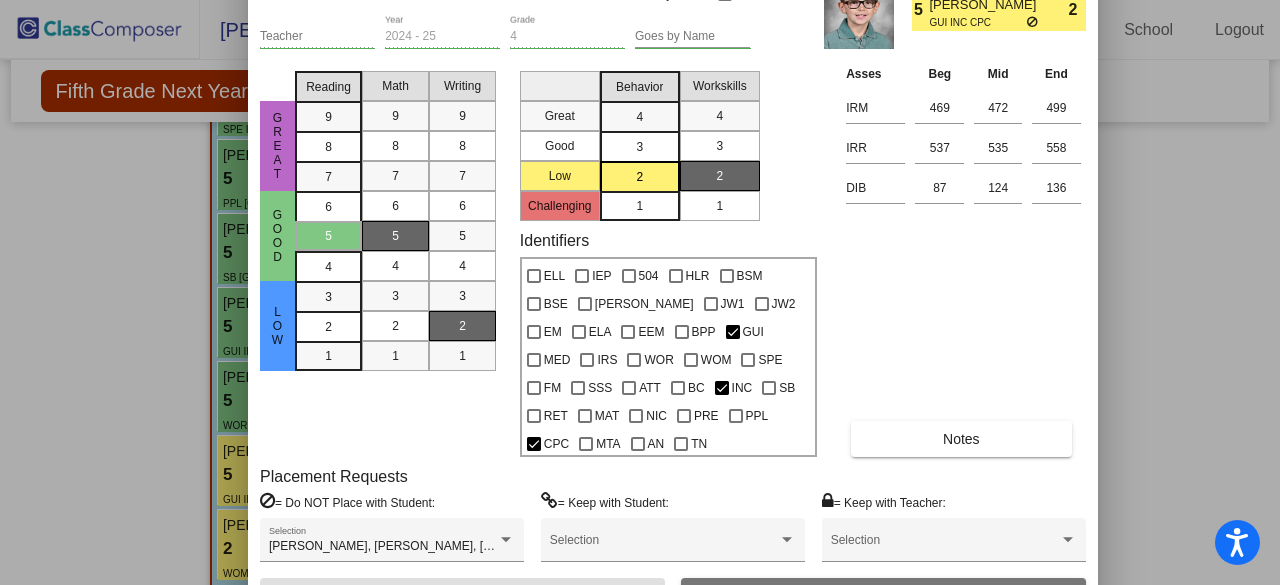drag, startPoint x: 843, startPoint y: 13, endPoint x: 876, endPoint y: -87, distance: 105.30432 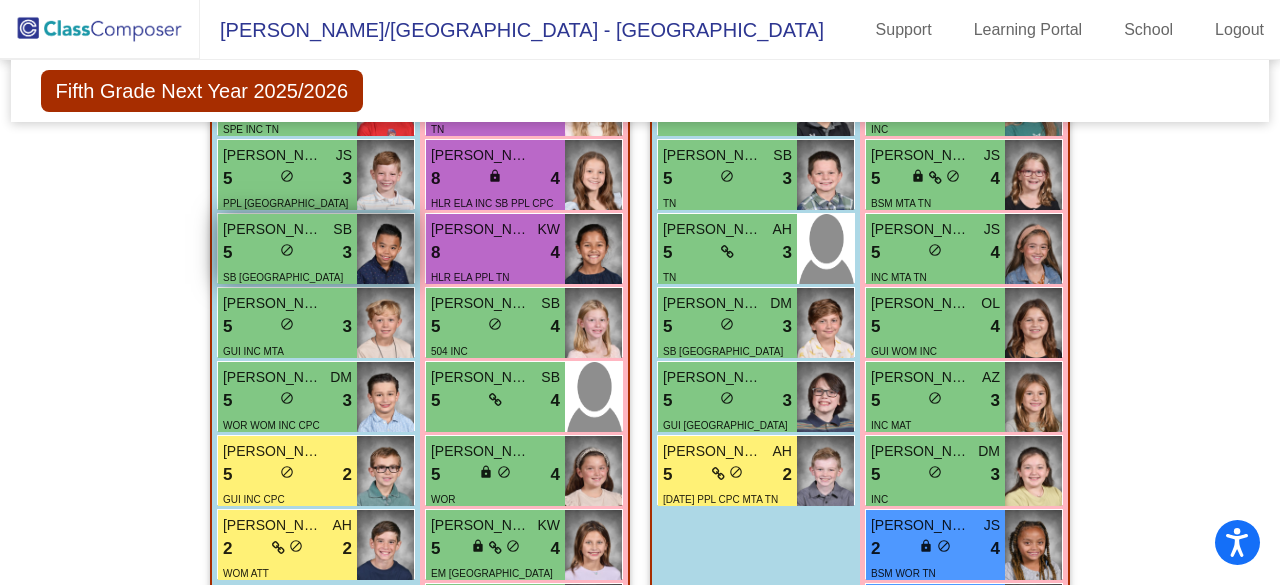 click on "5 lock do_not_disturb_alt 3" at bounding box center [287, 253] 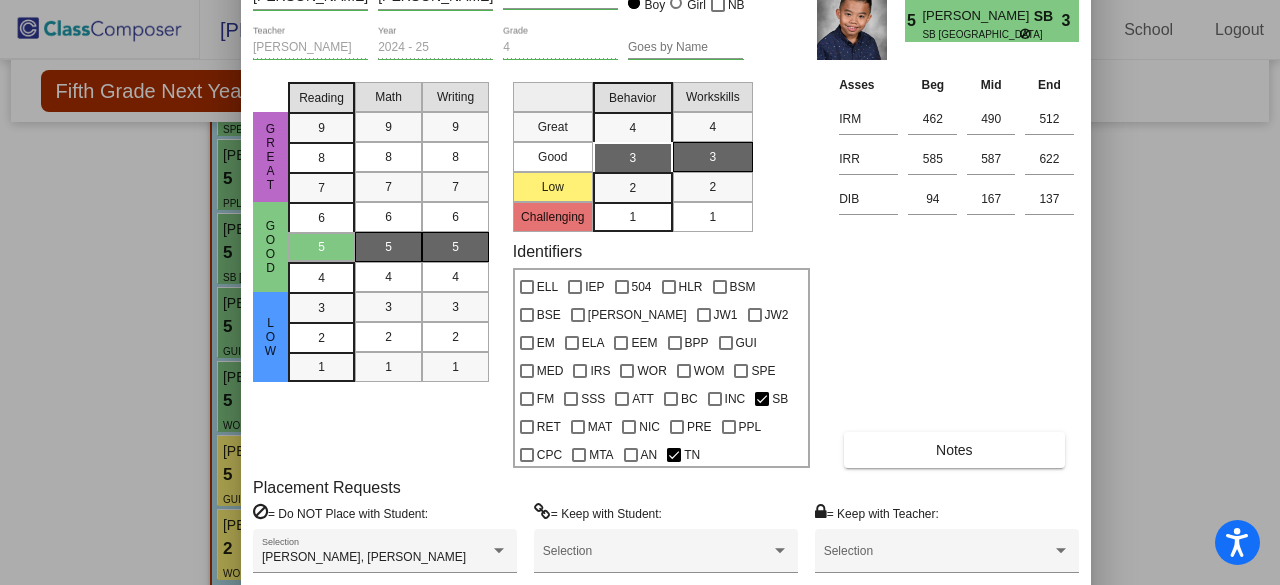 drag, startPoint x: 561, startPoint y: 26, endPoint x: 587, endPoint y: -63, distance: 92.72001 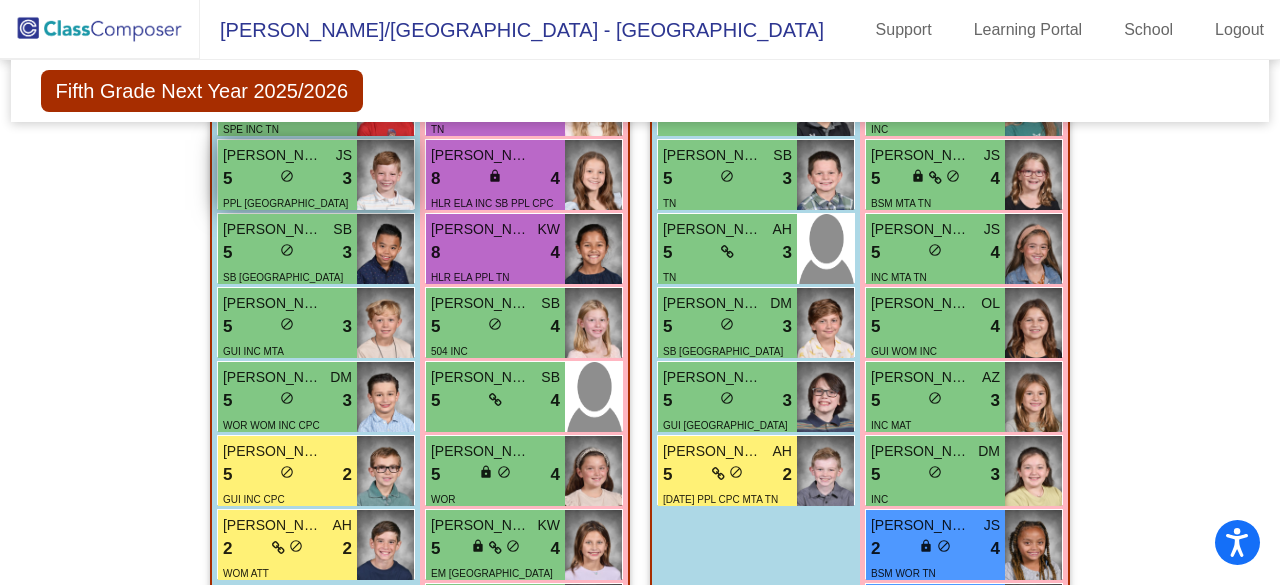 click on "do_not_disturb_alt" at bounding box center (287, 176) 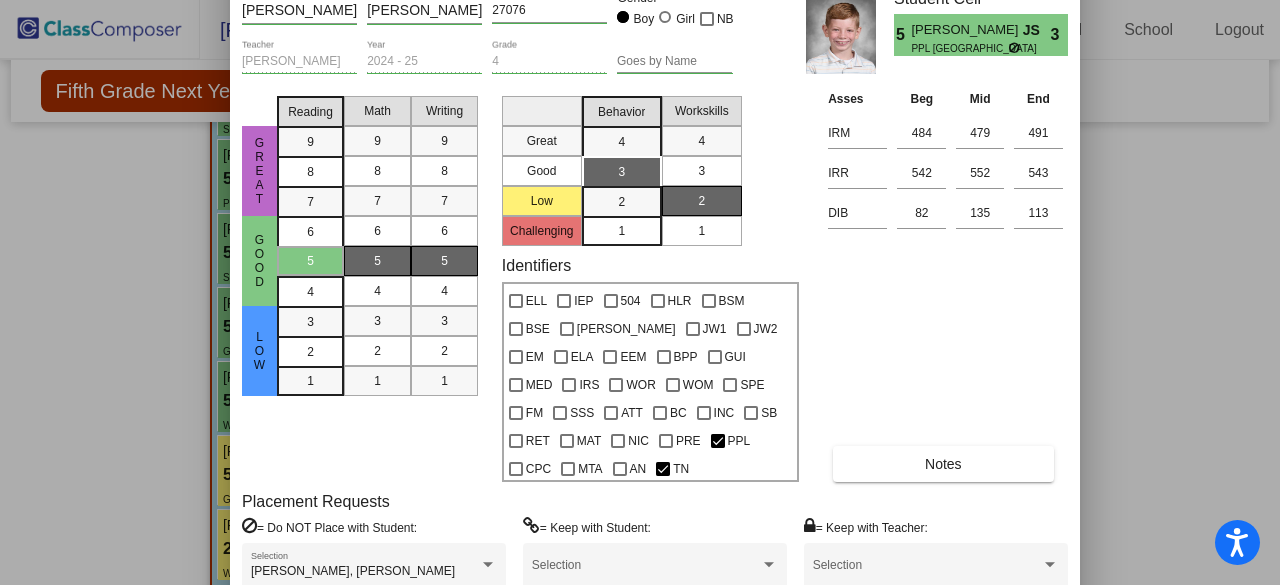 drag, startPoint x: 530, startPoint y: 20, endPoint x: 545, endPoint y: -55, distance: 76.48529 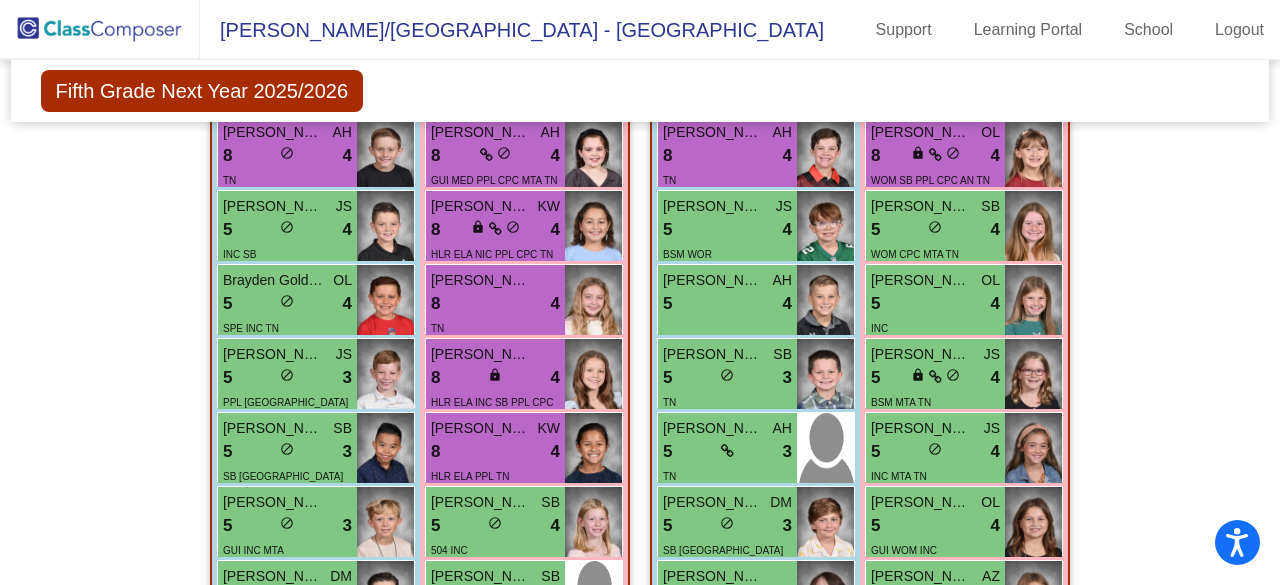 scroll, scrollTop: 657, scrollLeft: 0, axis: vertical 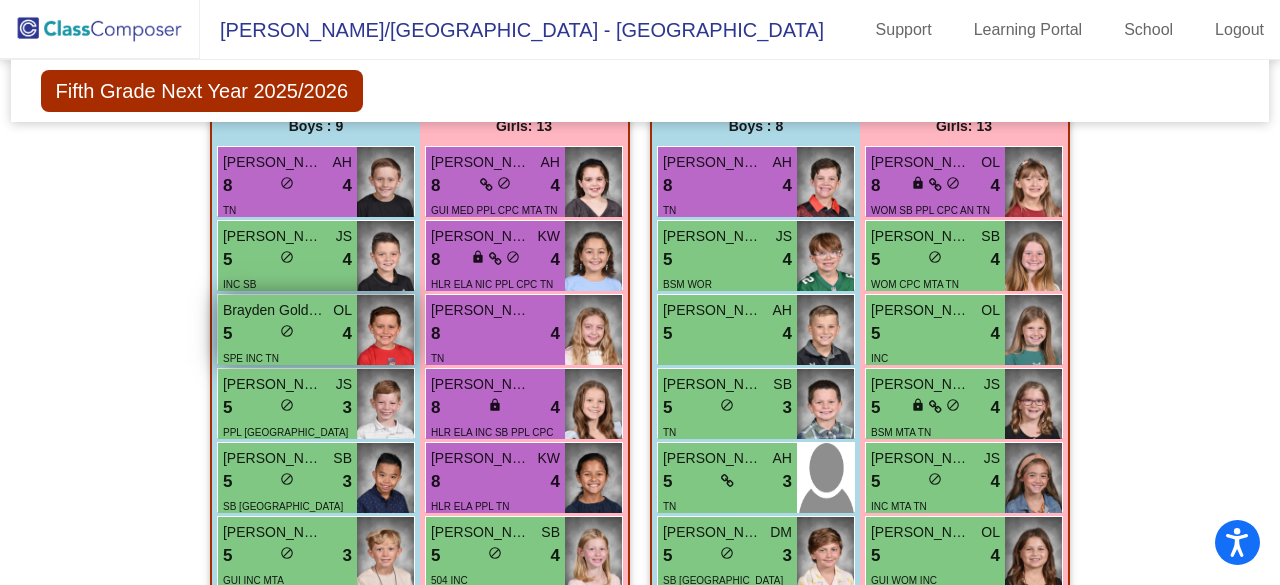 click on "5 lock do_not_disturb_alt 4" at bounding box center (287, 334) 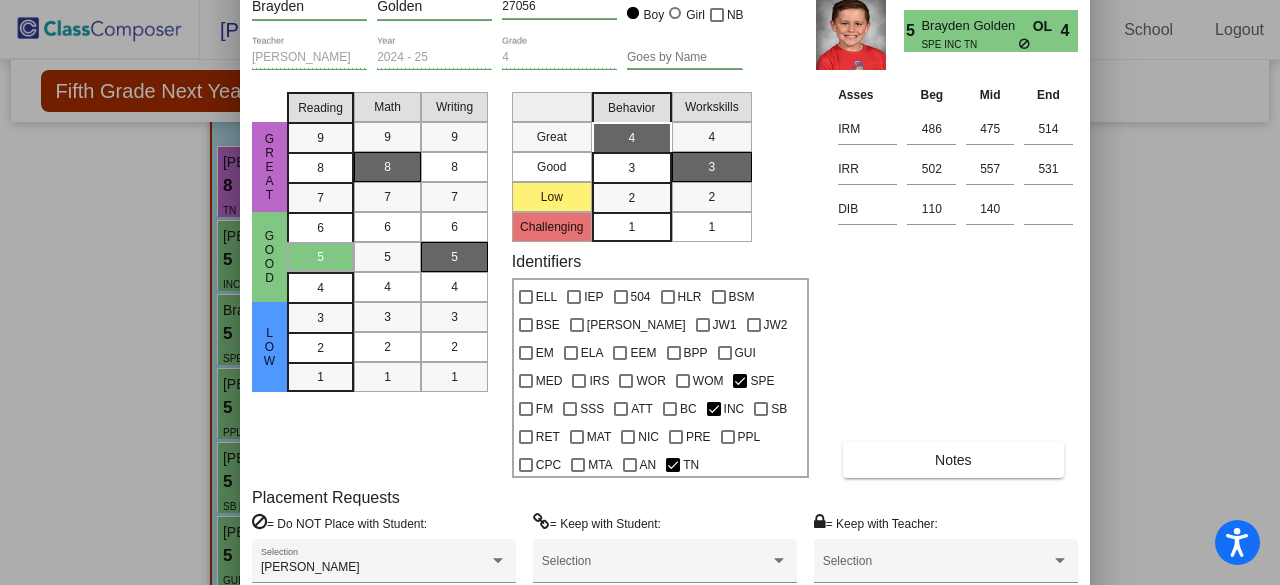 drag, startPoint x: 553, startPoint y: 36, endPoint x: 578, endPoint y: -43, distance: 82.86133 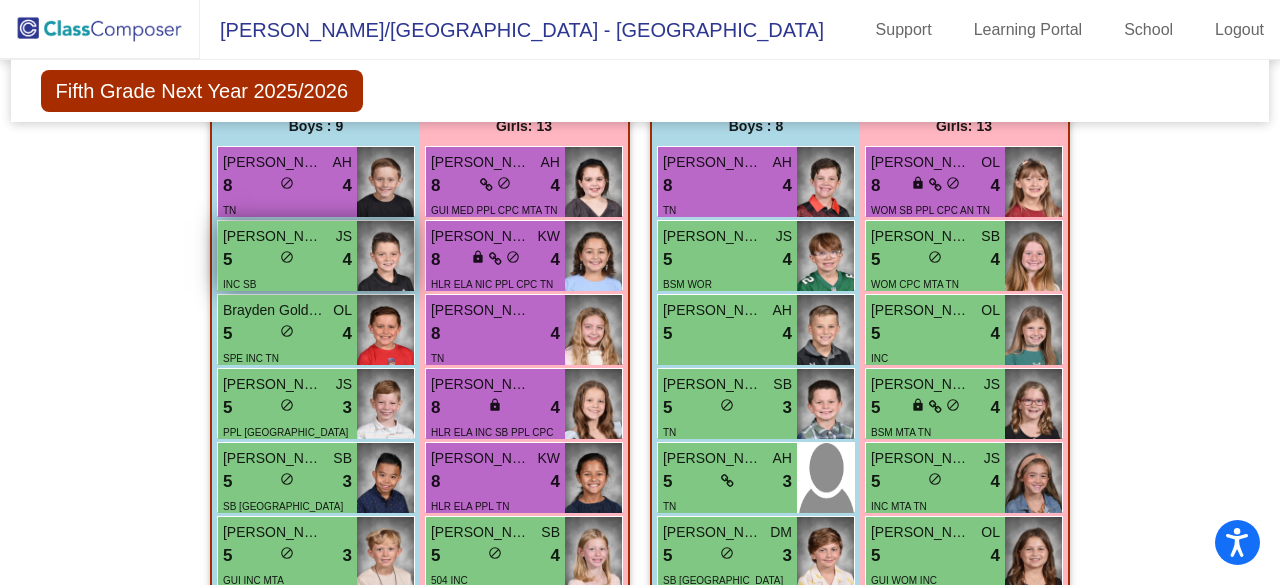 click on "[PERSON_NAME]" at bounding box center [273, 236] 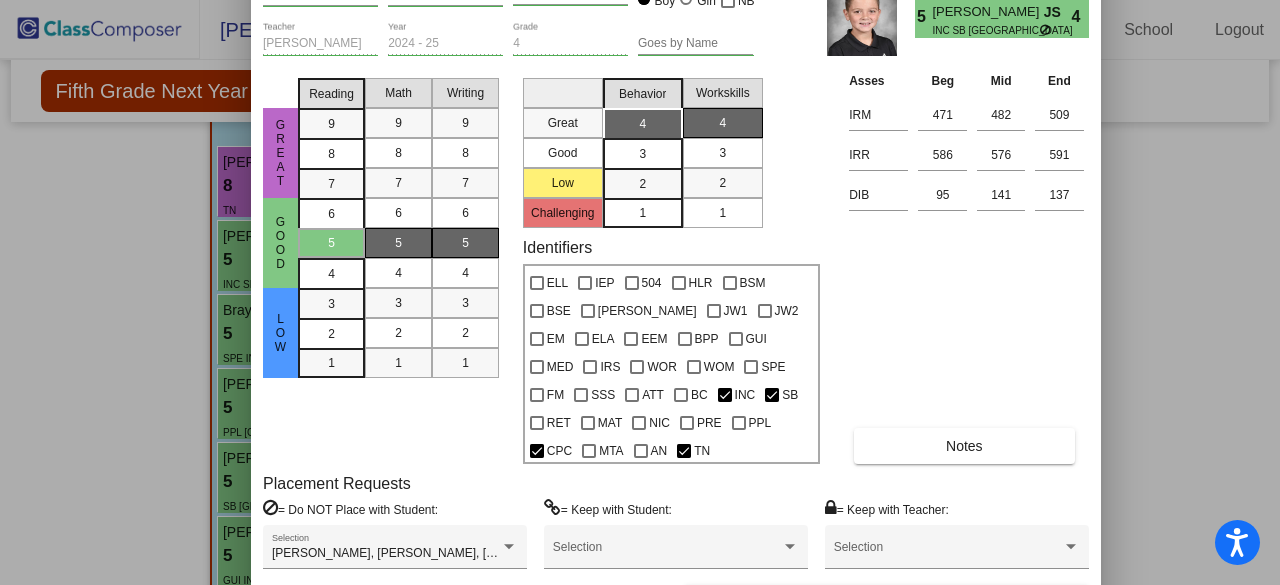 drag, startPoint x: 542, startPoint y: 23, endPoint x: 578, endPoint y: -70, distance: 99.724625 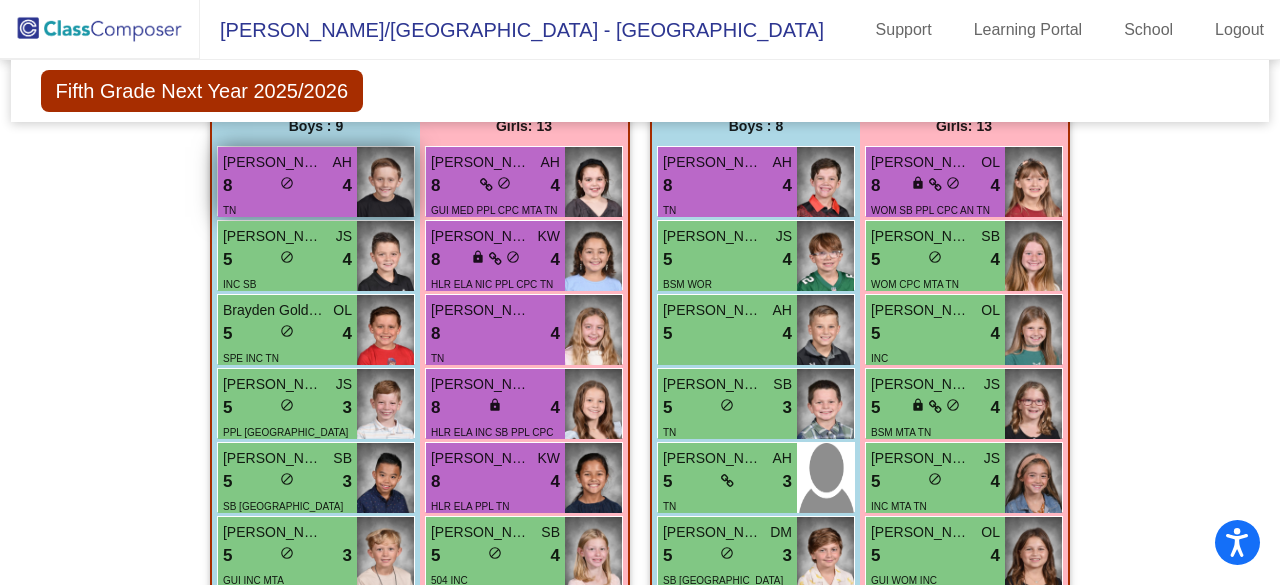 click on "do_not_disturb_alt" at bounding box center (287, 183) 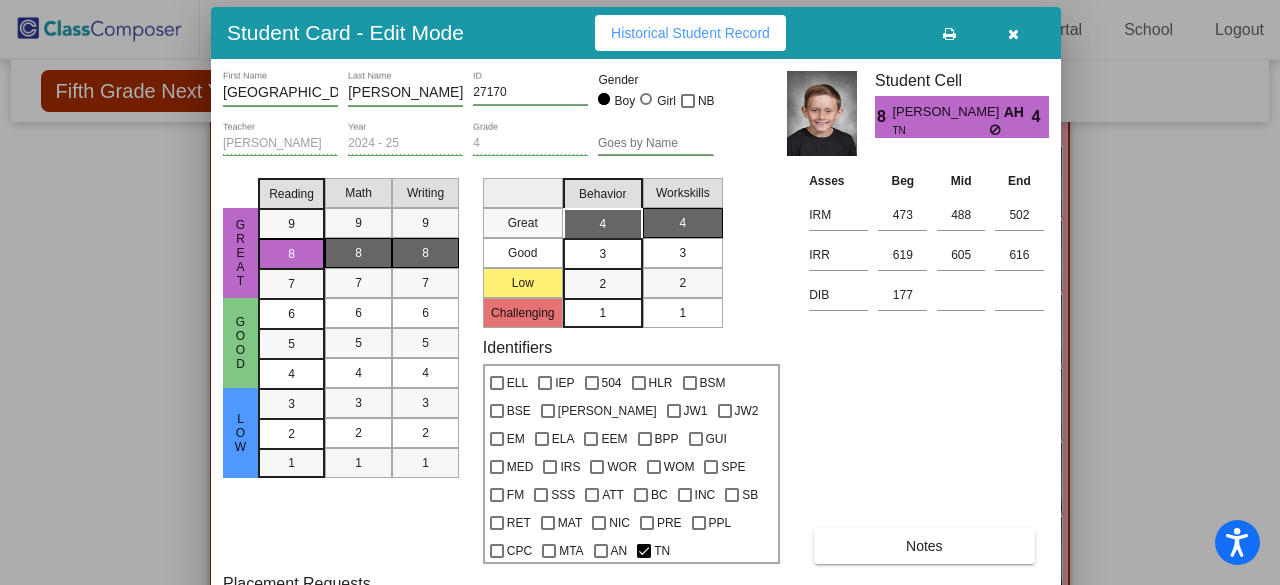 click on "Student Card - Edit Mode   Historical Student Record" at bounding box center (636, 33) 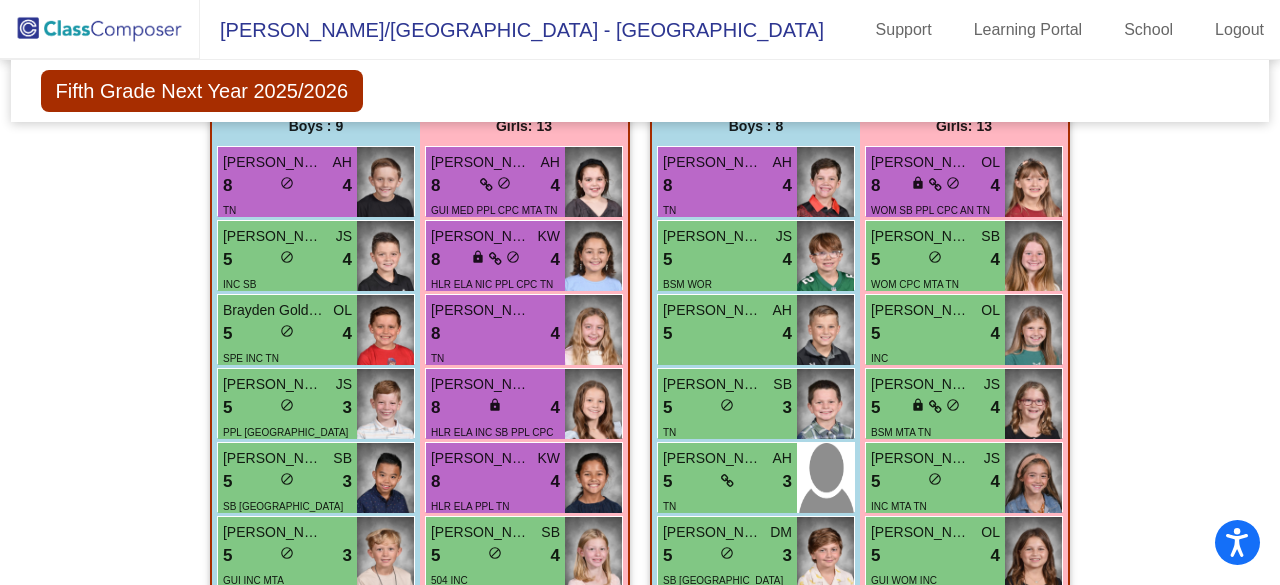 click on "Hallway   - Hallway Class  picture_as_pdf  Add Student  First Name Last Name Student Id  (Recommended)   Boy   Girl   [DEMOGRAPHIC_DATA] Add Close  Boys : 0    No Students   Girls: 1 [PERSON_NAME] lock do_not_disturb_alt IEP WIL SPE INC Class 1   - [PERSON_NAME]  picture_as_pdf [PERSON_NAME]  Add Student  First Name Last Name Student Id  (Recommended)   Boy   Girl   [DEMOGRAPHIC_DATA] Add Close  Boys : 9  [PERSON_NAME] AH 8 lock do_not_disturb_alt 4 TN [PERSON_NAME] JS 5 lock do_not_disturb_alt 4 INC SB CPC TN Brayden Golden OL 5 lock do_not_disturb_alt 4 SPE INC TN [PERSON_NAME] [PERSON_NAME] 5 lock do_not_disturb_alt 3 PPL TN [PERSON_NAME] SB 5 lock do_not_disturb_alt 3 SB TN [PERSON_NAME] 5 lock do_not_disturb_alt 3 GUI INC MTA [PERSON_NAME] DM 5 lock do_not_disturb_alt 3 WOR WOM INC CPC [PERSON_NAME] 5 lock do_not_disturb_alt 2 GUI INC CPC [PERSON_NAME] AH 2 lock do_not_disturb_alt 2 WOM ATT Girls: 13 [PERSON_NAME] AH 8 lock do_not_disturb_alt 4 GUI MED PPL CPC MTA TN [PERSON_NAME] KW 8 lock do_not_disturb_alt 4 8 lock 4 TN 8 4" 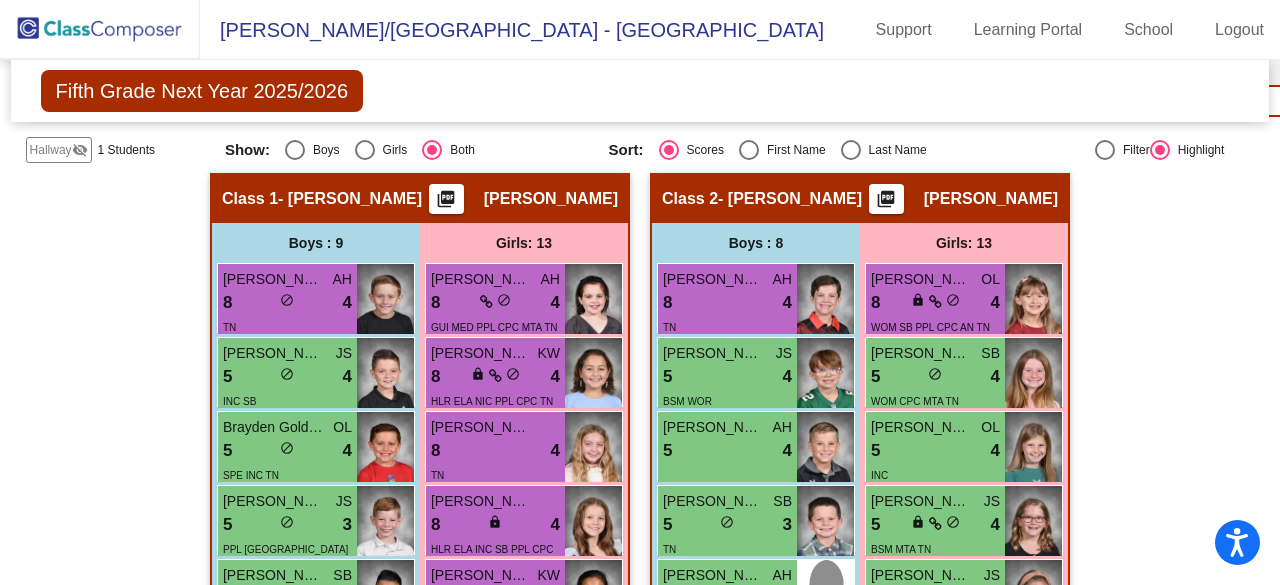 scroll, scrollTop: 600, scrollLeft: 0, axis: vertical 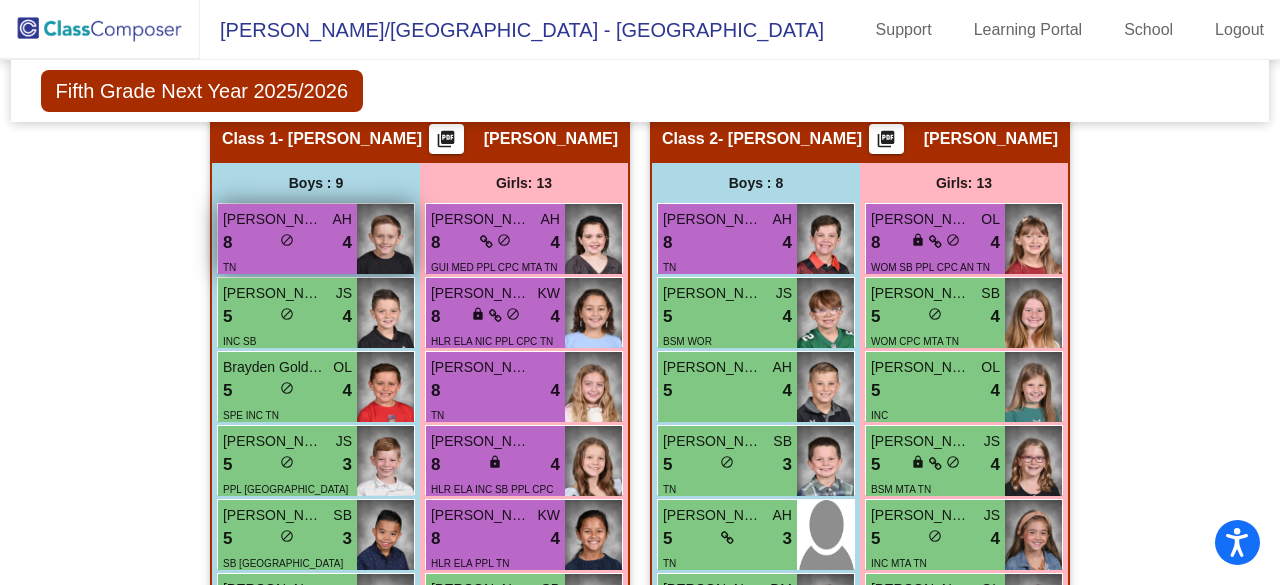 click on "8 lock do_not_disturb_alt 4" at bounding box center [287, 243] 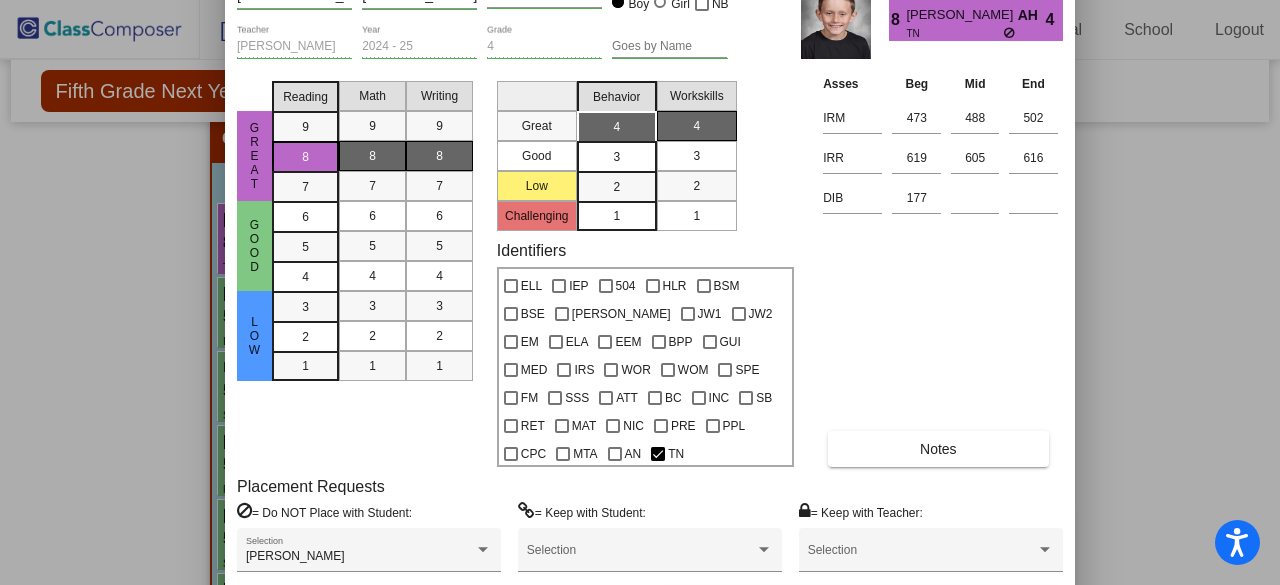 drag, startPoint x: 808, startPoint y: 27, endPoint x: 818, endPoint y: -63, distance: 90.55385 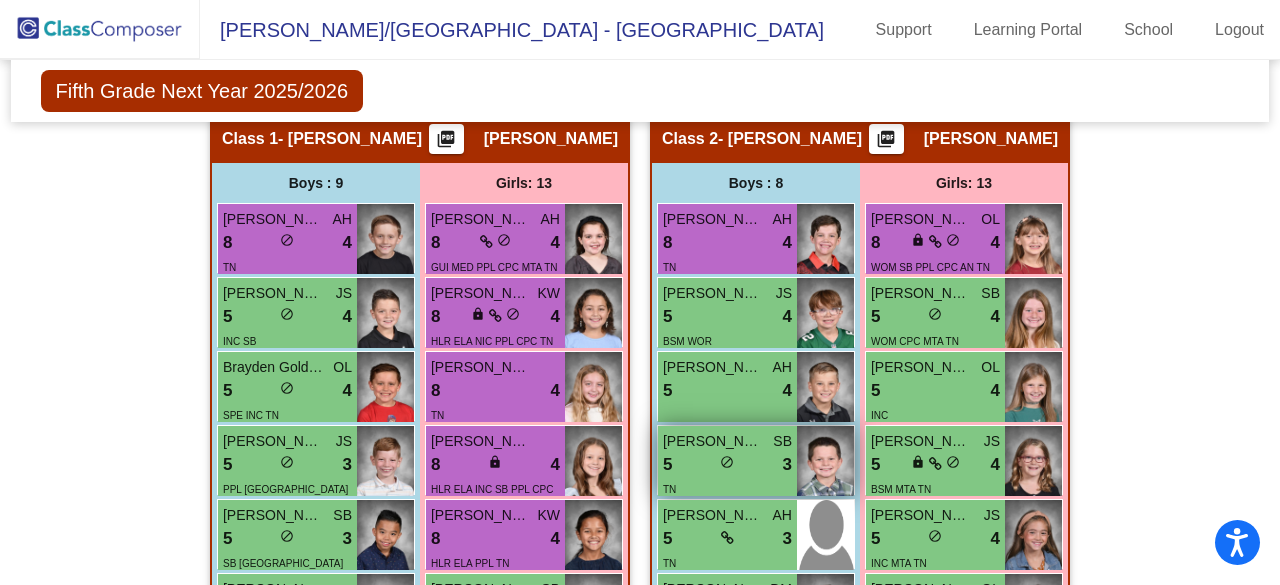 click on "5 lock do_not_disturb_alt 3" at bounding box center [727, 465] 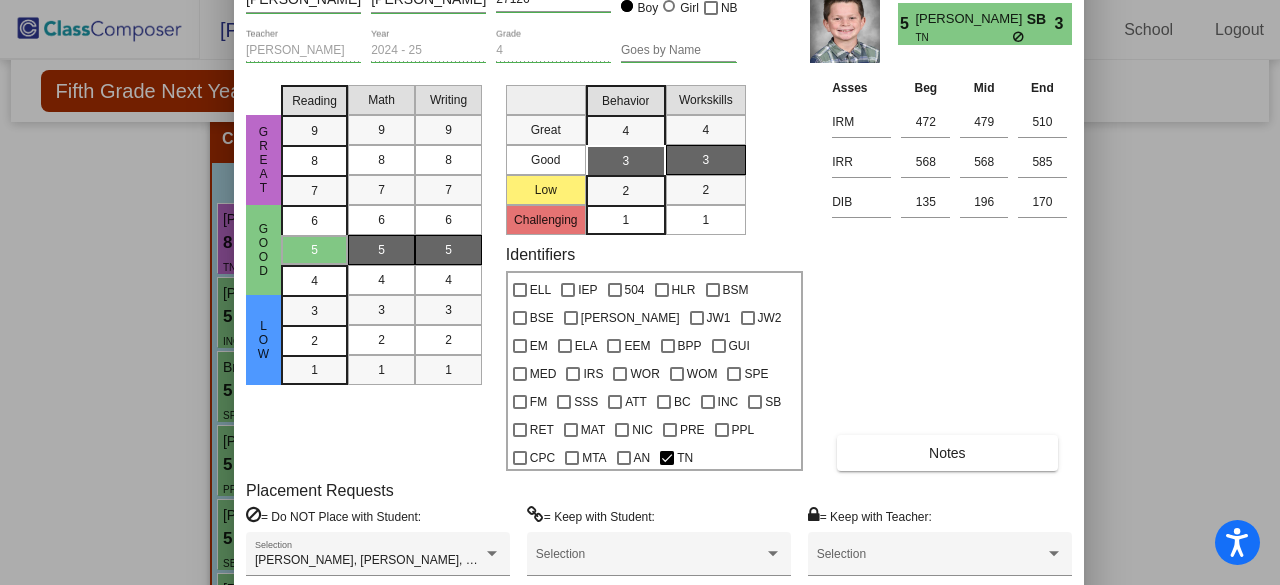 drag, startPoint x: 862, startPoint y: 25, endPoint x: 881, endPoint y: -61, distance: 88.07383 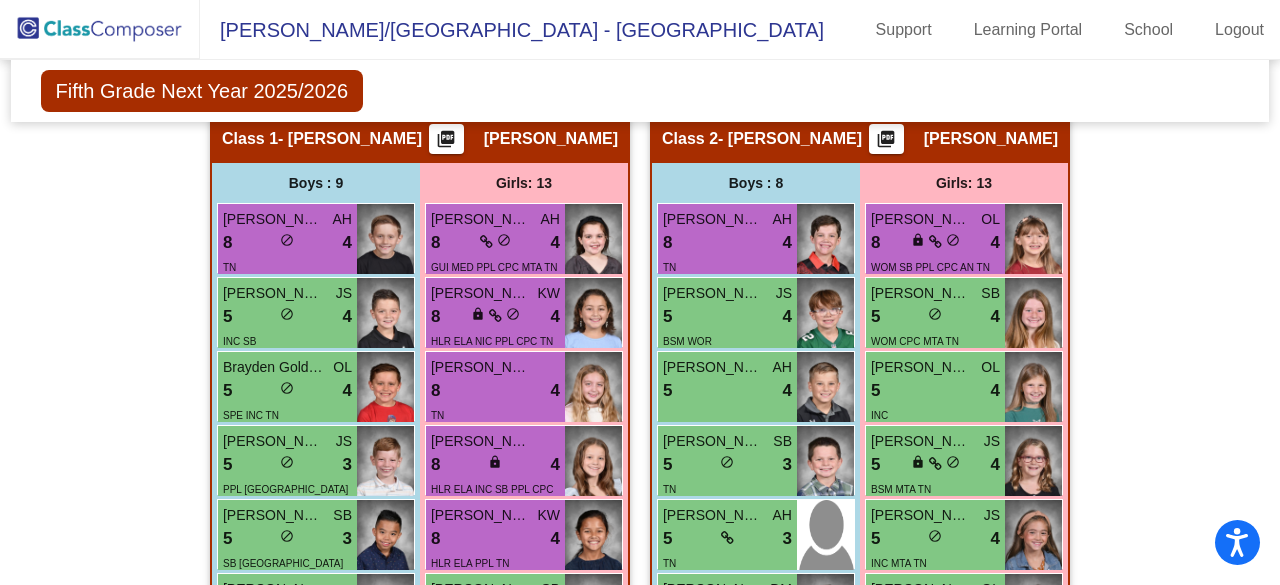 click on "Hallway   - Hallway Class  picture_as_pdf  Add Student  First Name Last Name Student Id  (Recommended)   Boy   Girl   [DEMOGRAPHIC_DATA] Add Close  Boys : 0    No Students   Girls: 1 [PERSON_NAME] lock do_not_disturb_alt IEP WIL SPE INC Class 1   - [PERSON_NAME]  picture_as_pdf [PERSON_NAME]  Add Student  First Name Last Name Student Id  (Recommended)   Boy   Girl   [DEMOGRAPHIC_DATA] Add Close  Boys : 9  [PERSON_NAME] AH 8 lock do_not_disturb_alt 4 TN [PERSON_NAME] JS 5 lock do_not_disturb_alt 4 INC SB CPC TN Brayden Golden OL 5 lock do_not_disturb_alt 4 SPE INC TN [PERSON_NAME] [PERSON_NAME] 5 lock do_not_disturb_alt 3 PPL TN [PERSON_NAME] SB 5 lock do_not_disturb_alt 3 SB TN [PERSON_NAME] 5 lock do_not_disturb_alt 3 GUI INC MTA [PERSON_NAME] DM 5 lock do_not_disturb_alt 3 WOR WOM INC CPC [PERSON_NAME] 5 lock do_not_disturb_alt 2 GUI INC CPC [PERSON_NAME] AH 2 lock do_not_disturb_alt 2 WOM ATT Girls: 13 [PERSON_NAME] AH 8 lock do_not_disturb_alt 4 GUI MED PPL CPC MTA TN [PERSON_NAME] KW 8 lock do_not_disturb_alt 4 8 lock 4 TN 8 4" 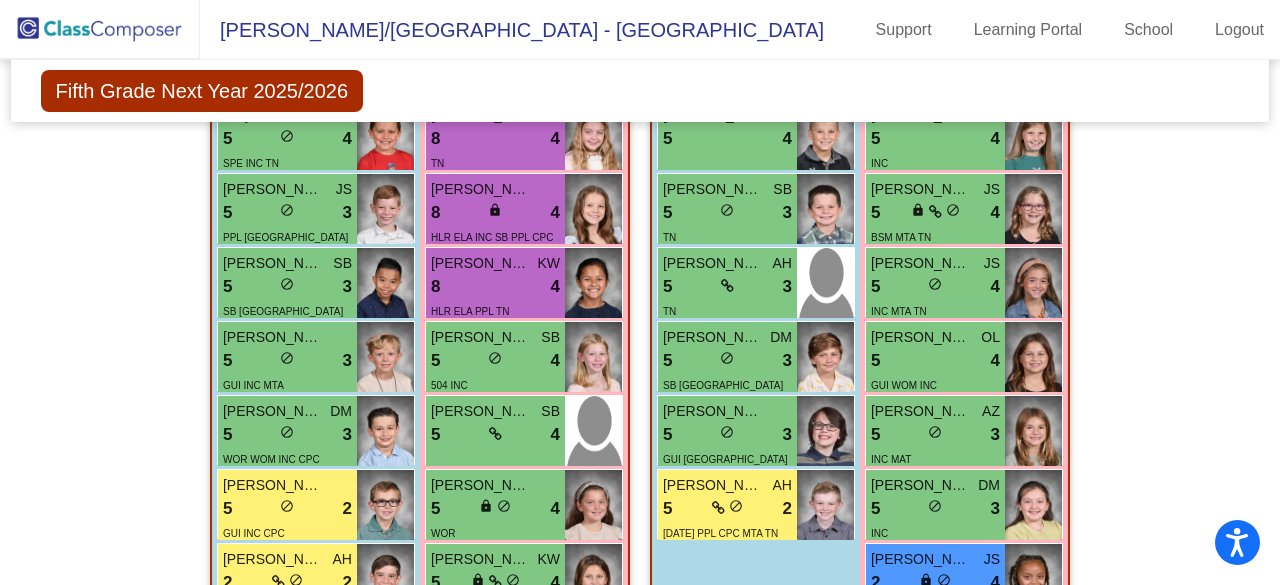 scroll, scrollTop: 920, scrollLeft: 0, axis: vertical 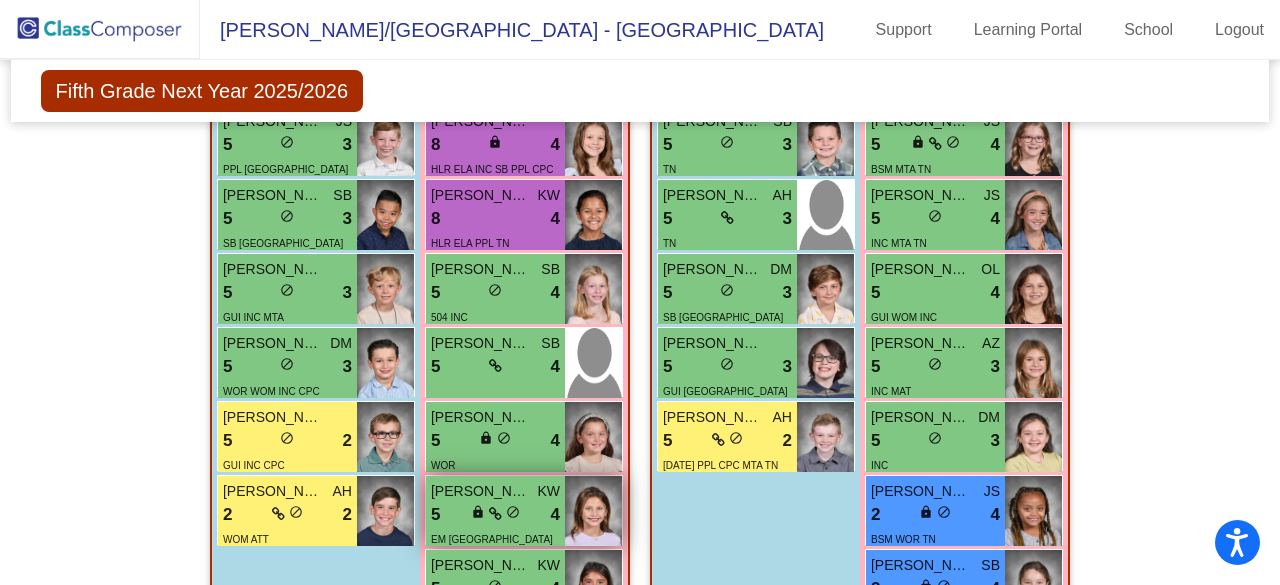 click on "do_not_disturb_alt" at bounding box center (513, 512) 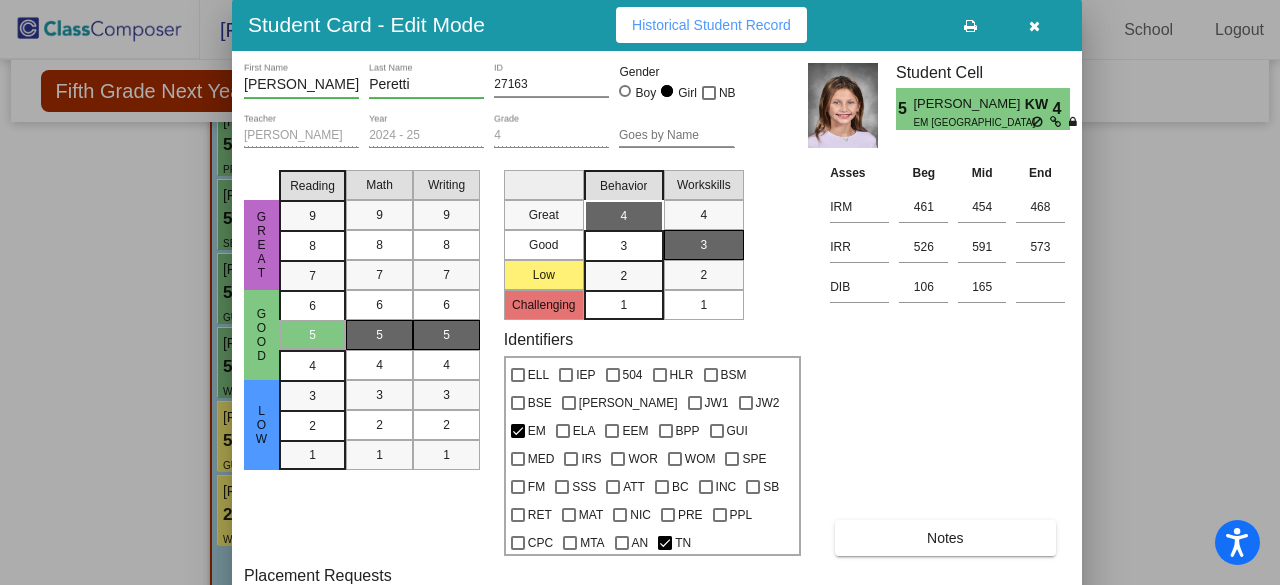drag, startPoint x: 877, startPoint y: 24, endPoint x: 894, endPoint y: 23, distance: 17.029387 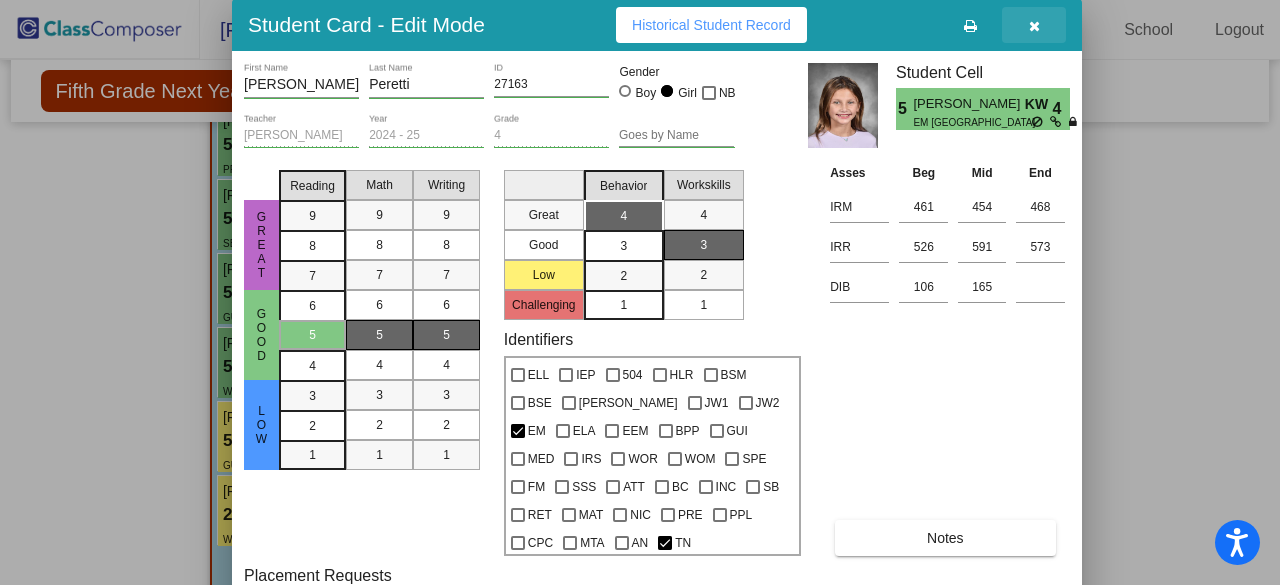click at bounding box center (1034, 25) 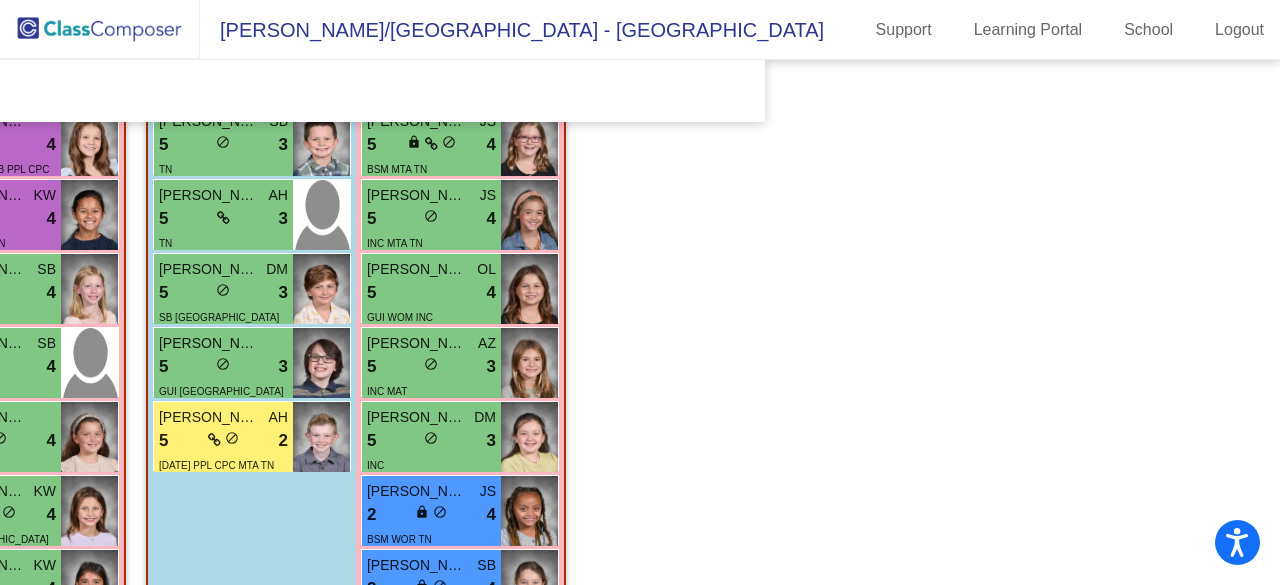 drag, startPoint x: 1268, startPoint y: 158, endPoint x: 1274, endPoint y: 185, distance: 27.658634 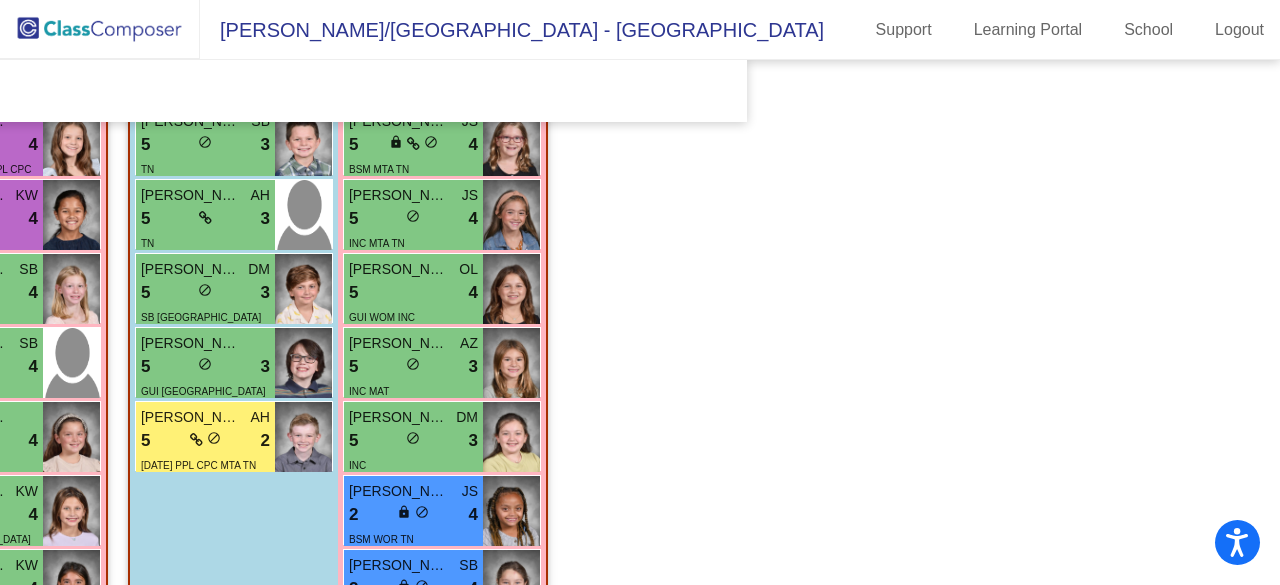 click on "Fifth Grade Next Year 2025/2026  Edit Composition Off   On  Incoming   Digital Data Wall    Display Scores for Years:   [DATE] - [DATE]   [DATE] - [DATE]  Grade/Archive Students in Table View   Download   New Small Group   Saved Small Group  Display Scores for Years:   [DATE] - [DATE]   [DATE] - [DATE] Display Assessments: IRM IRR DIB Display Student Picture:    Yes     No  Students Academics Life Skills  Last Teacher  Placement  Identified  Total Boys Girls  Read.   Math   Writ.   Behav.   Work Sk.   SB   DM   SB   AZ   JS   AH   OL   [PERSON_NAME]   IEP   504   HLR   BSM   BSE   WIL   JW1   JW2   EM   ELA   EEM   BPP   GUI   MED   IRS   WOR   WOM   SPE   FM   SSS   ATT   BC   INC   SB   RET   MAT   NIC   PRE   PPL   CPC   MTA   AN   TN  Hallway  visibility_off  1 0 1                 0   0   0   0   0   0   0   0   0   1   0   0   1   0   0   0   0   1   0   0   0   0   0   0   0   0   0   0   0   1   0   0   0   0   1   0   0   0   0   0   0   0   0   0   0  Class 1  visibility  22 9 13  5.68   6.09   5.41   3.64   1  8" 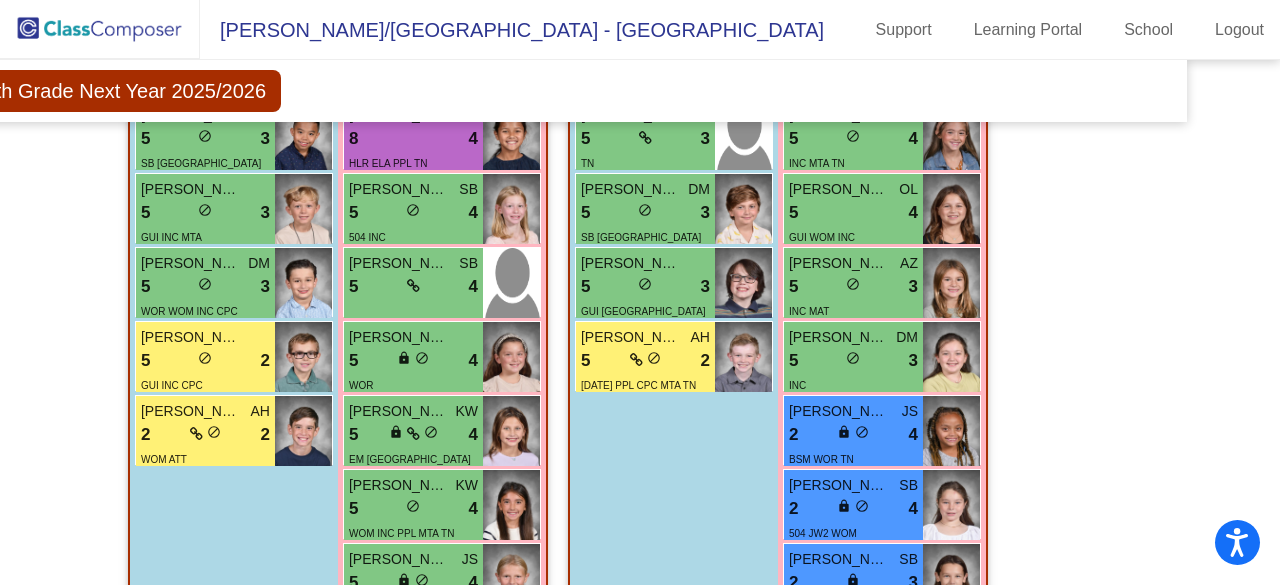scroll, scrollTop: 1040, scrollLeft: 82, axis: both 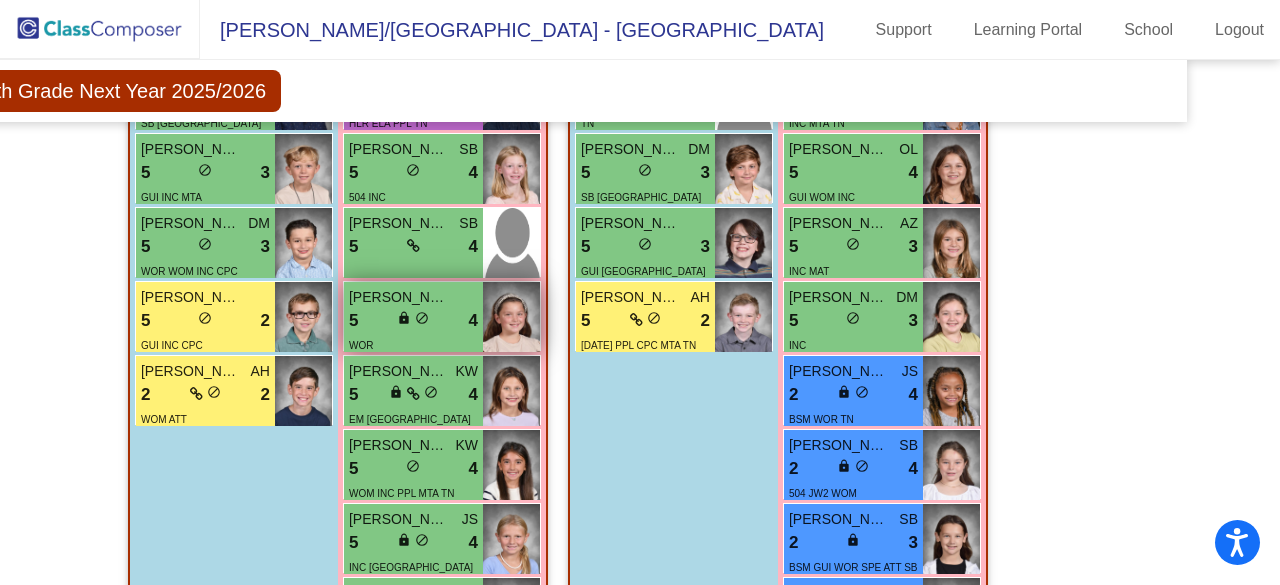 click on "[PERSON_NAME]" at bounding box center (399, 297) 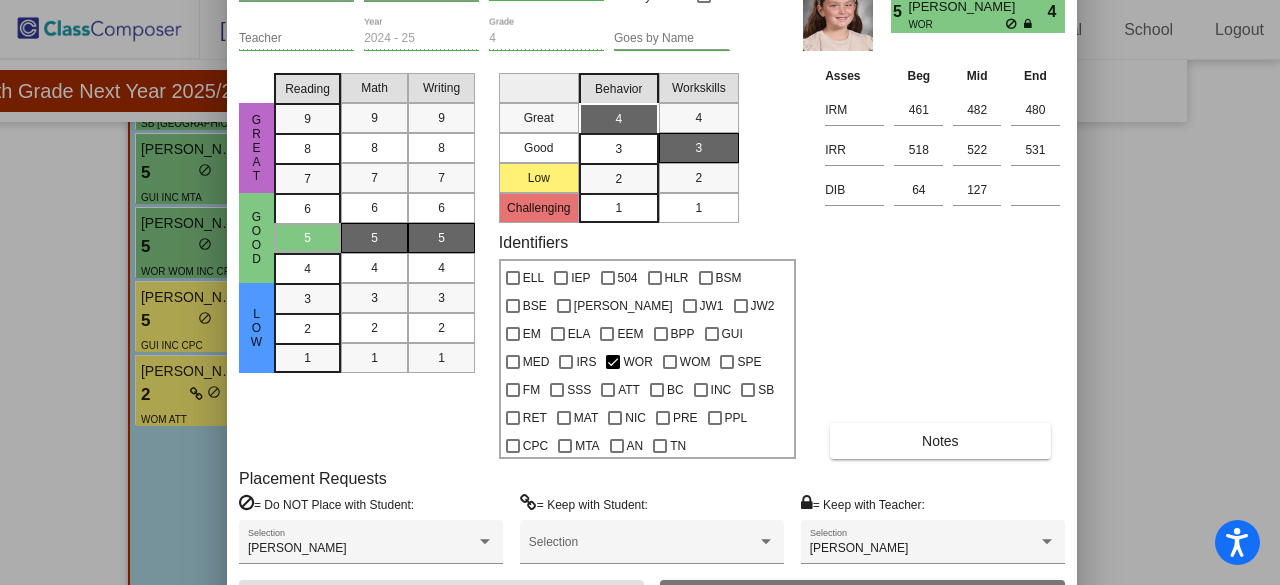 drag, startPoint x: 850, startPoint y: 30, endPoint x: 862, endPoint y: -68, distance: 98.731964 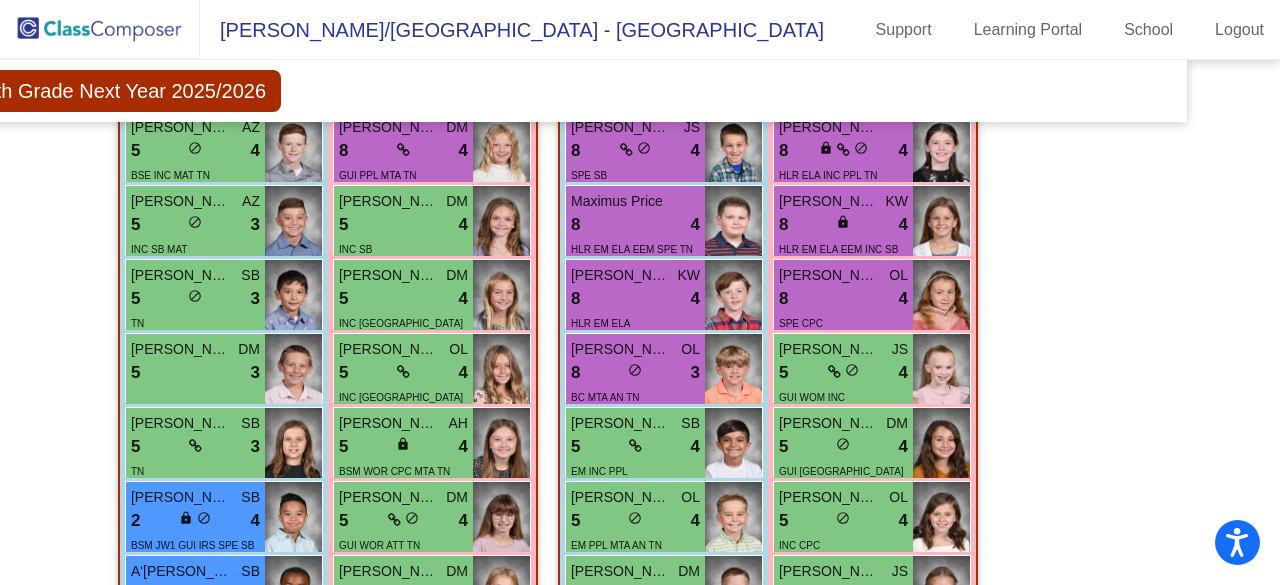 scroll, scrollTop: 3772, scrollLeft: 82, axis: both 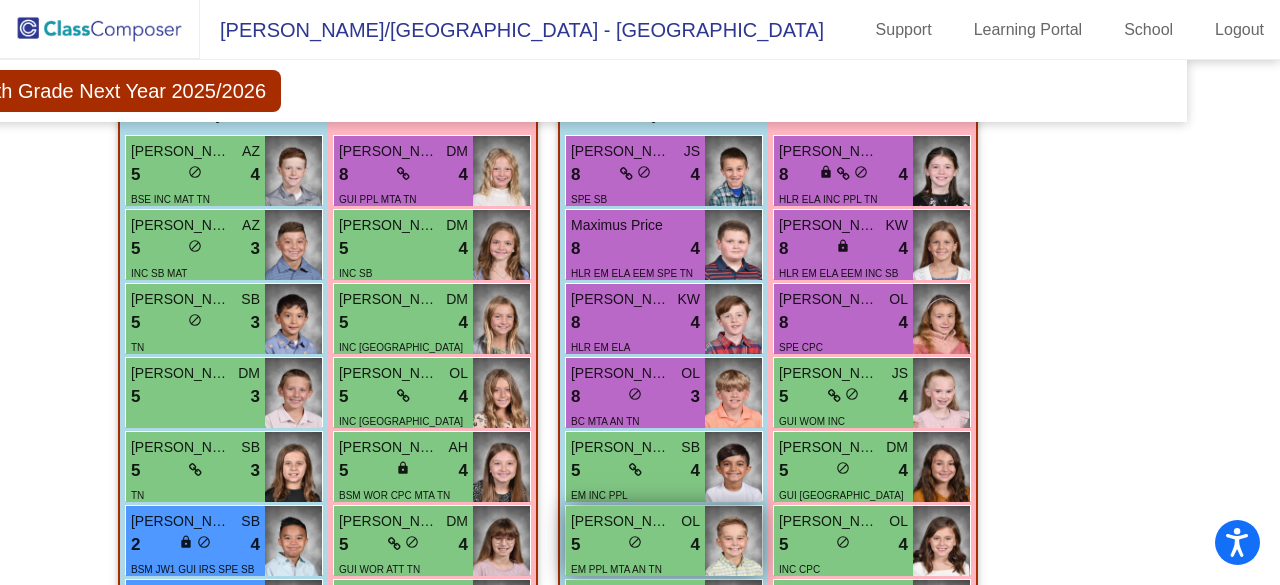 click on "5 lock do_not_disturb_alt 4" at bounding box center [635, 545] 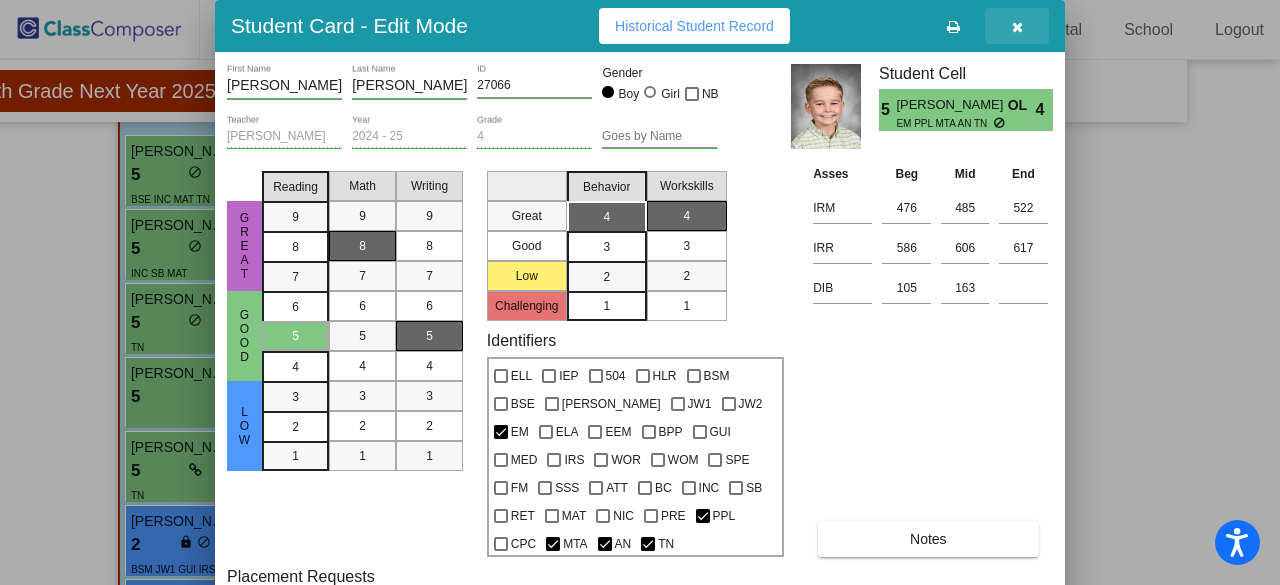 click at bounding box center (1017, 27) 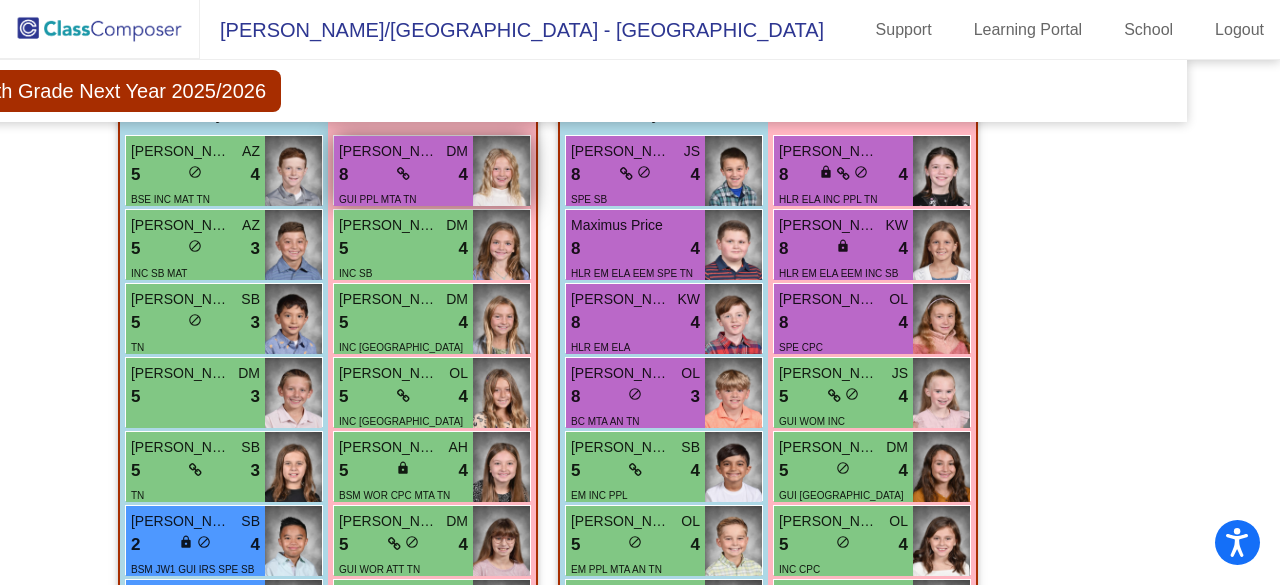 click on "8 lock do_not_disturb_alt 4" at bounding box center (403, 175) 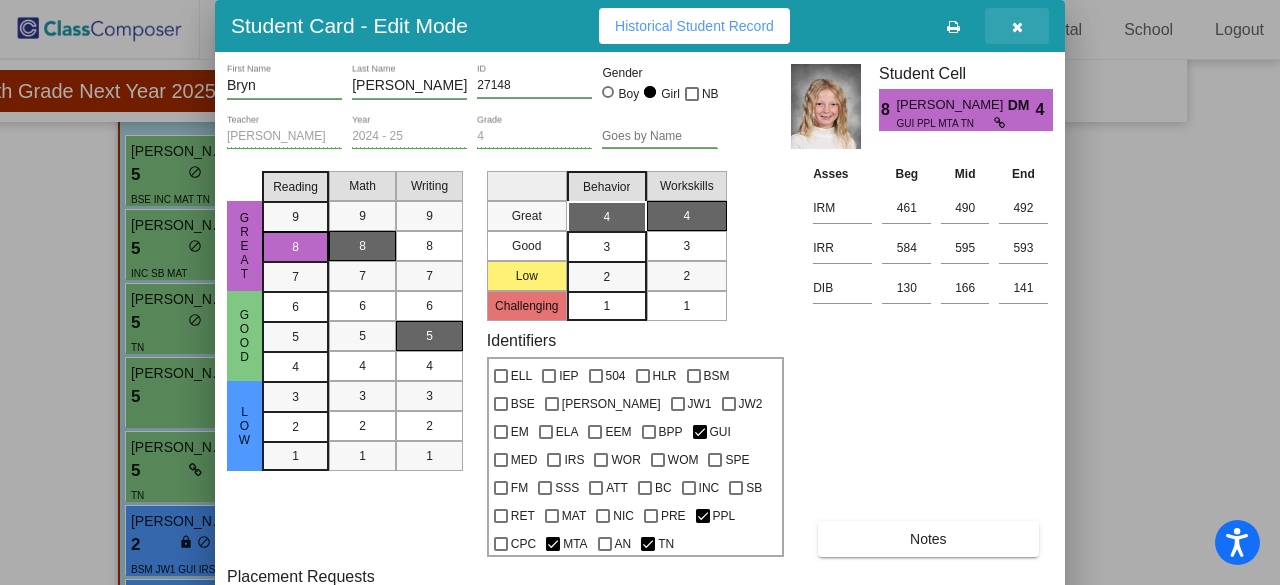 click at bounding box center (1017, 26) 